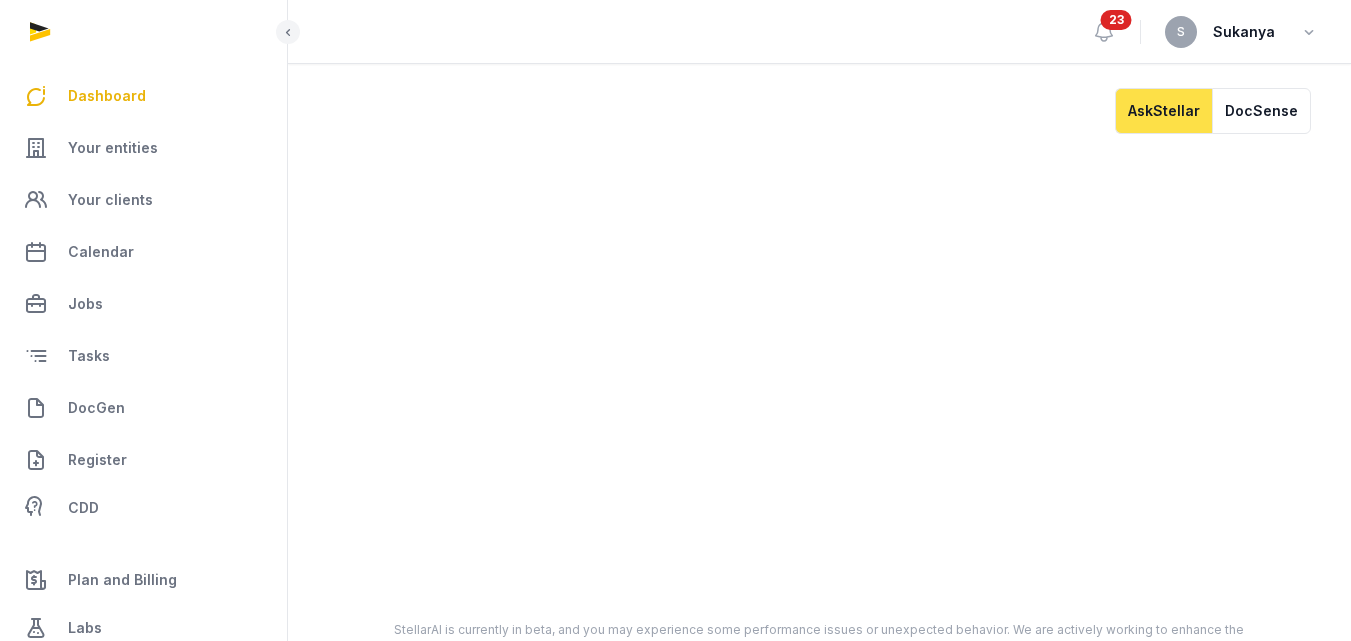 scroll, scrollTop: 0, scrollLeft: 0, axis: both 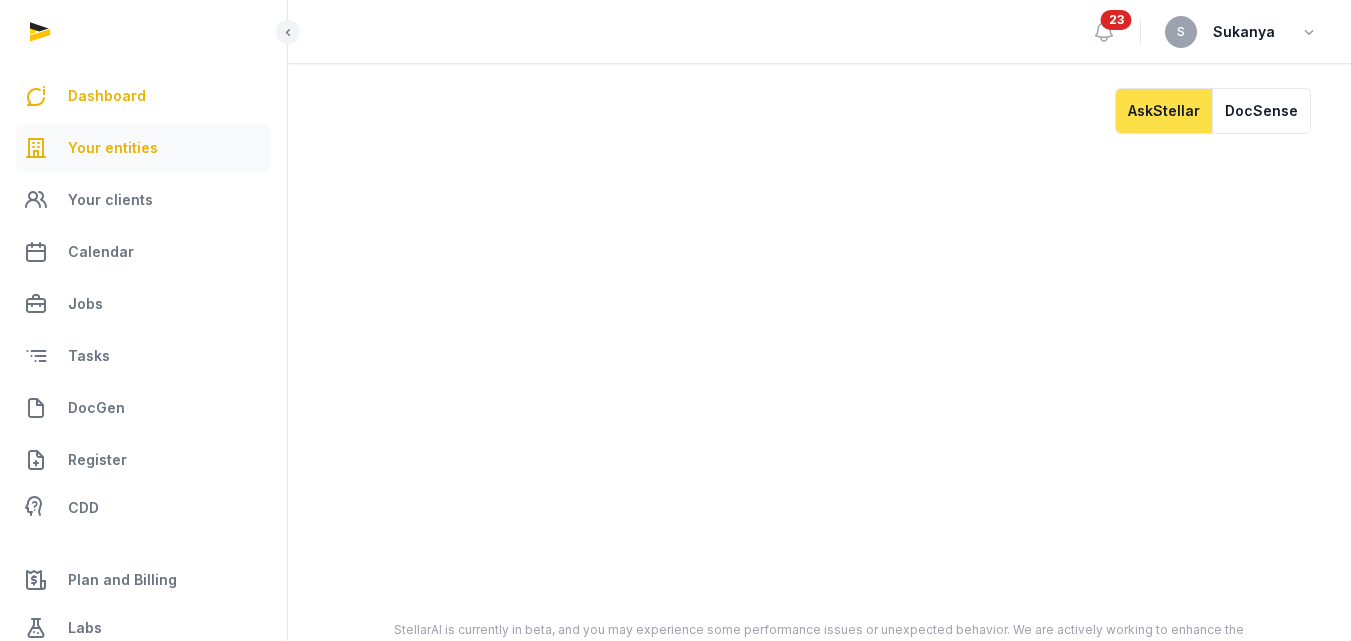 click on "Your entities" at bounding box center [113, 148] 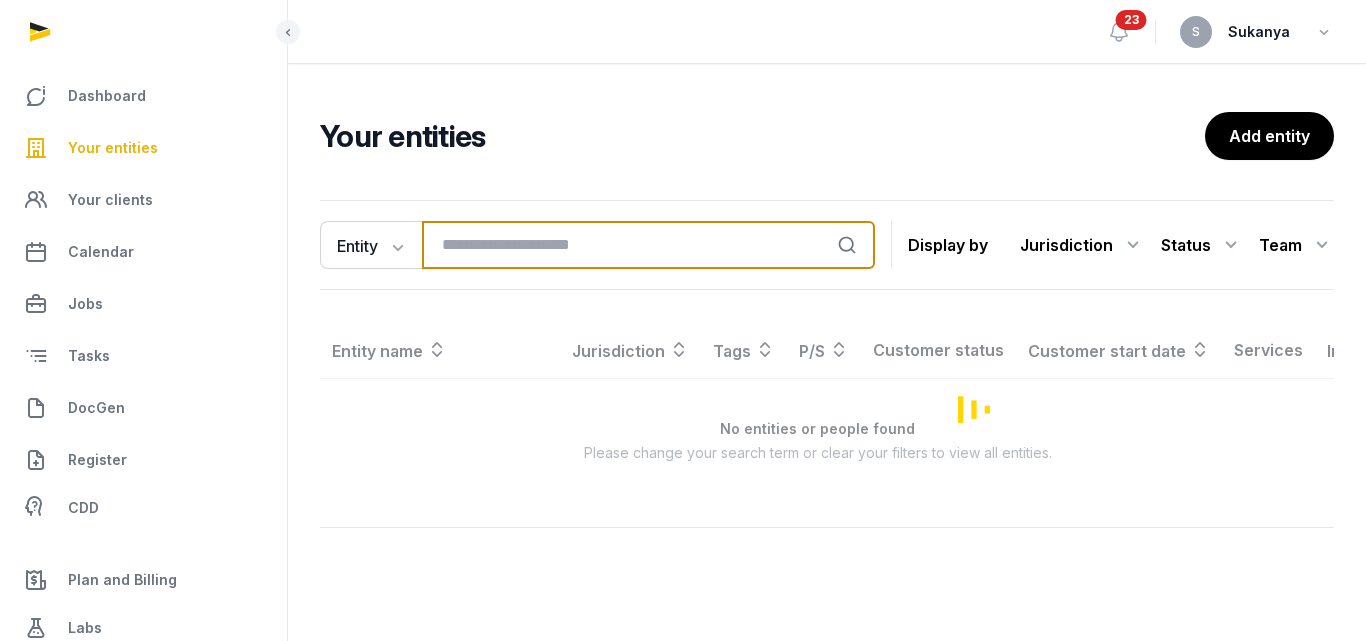click at bounding box center (648, 245) 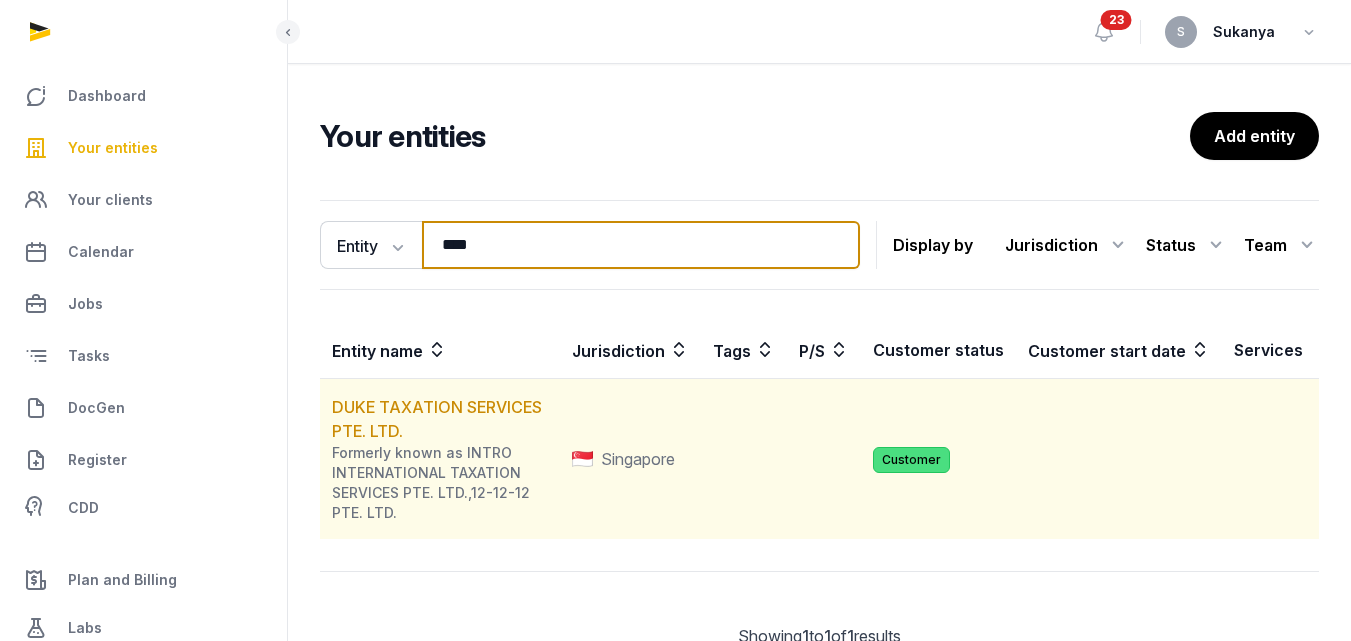 type on "****" 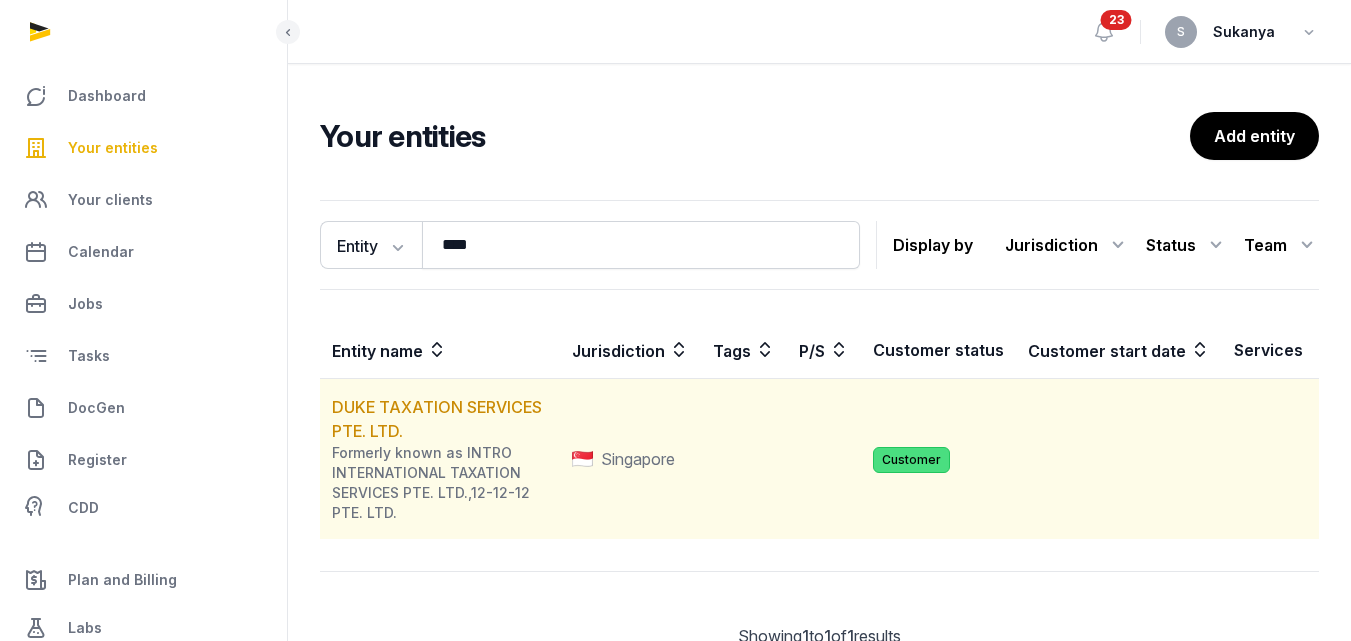 click on "[COMPANY] [COMPANY] Formerly known as [COMPANY], [COMPANY_DETAILS]" at bounding box center (440, 459) 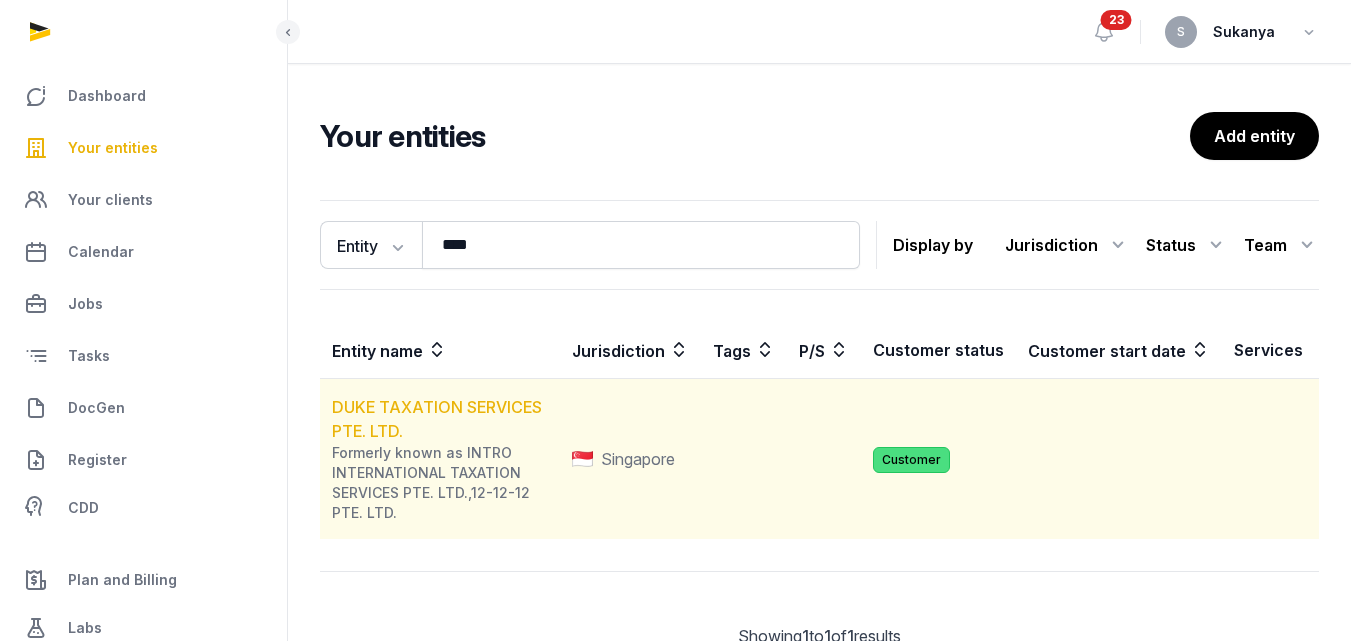 click on "DUKE TAXATION SERVICES PTE. LTD." at bounding box center [437, 419] 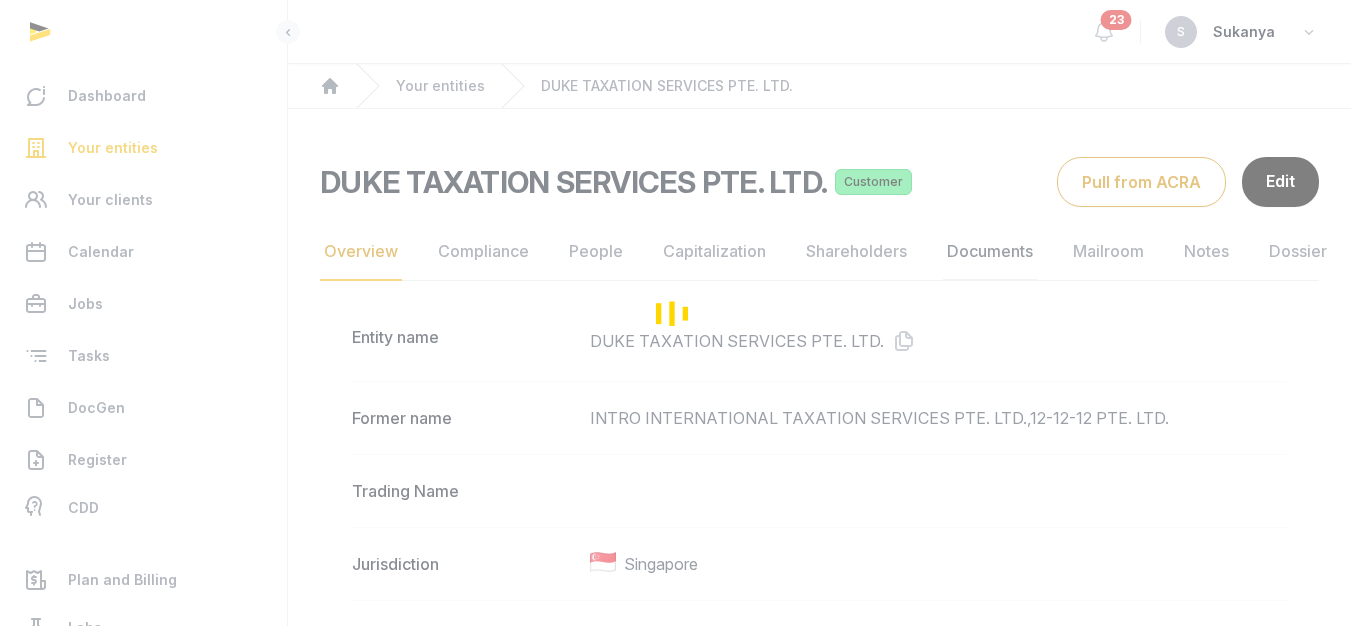 click on "Overview  Compliance  People  Capitalization  Shareholders  Documents  Mailroom  Notes  Dossier  Jobs  Entity name [COMPANY]  Former name [COMPANY], [COMPANY_DETAILS] Trading Name   Jurisdiction Singapore UEN number [UEN_NUMBER]  Type Exempt Private Company Limited by Shares  Company stage Parent/Subsidiary Industry Description BUSINESS CONSULTANCY  Website Email address Office phone number Primary countries of operation Activities [ACTIVITY_CODE]-[ACTIVITY_DESCRIPTION] Registered address [NUMBER] [STREET], [POSTAL_CODE] [POSTAL_CODE], [CITY], [POSTAL_CODE], [COUNTRY]  Mailing address [NUMBER] [STREET], [CITY], [POSTAL_CODE], [COUNTRY]  Incorporation date [MONTH] [DAY], [YEAR]  Tags Entity status Active  Registered Agent (Managed by Stellar) Questionnaire Update Created date [MONTH] [DAY], [YEAR] Customer status Customer Customer start date Freemium No Channel Partner No Service Partner No Risk rating" at bounding box center [819, 1372] 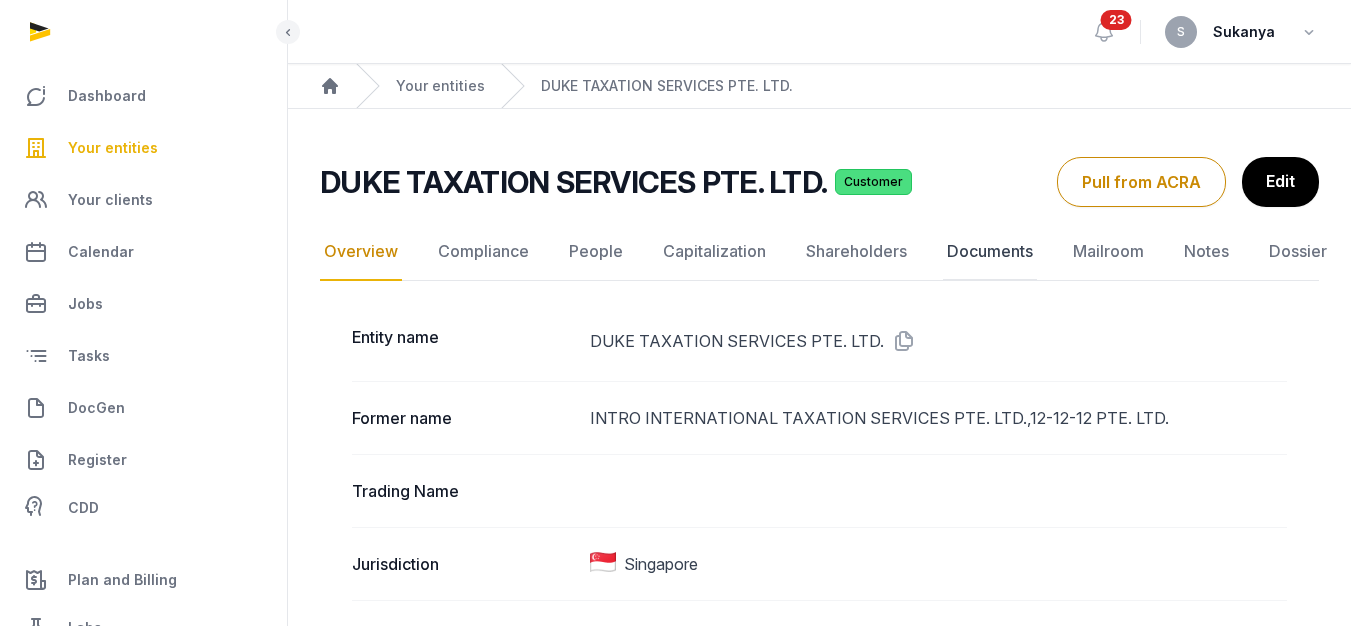 click on "Documents" 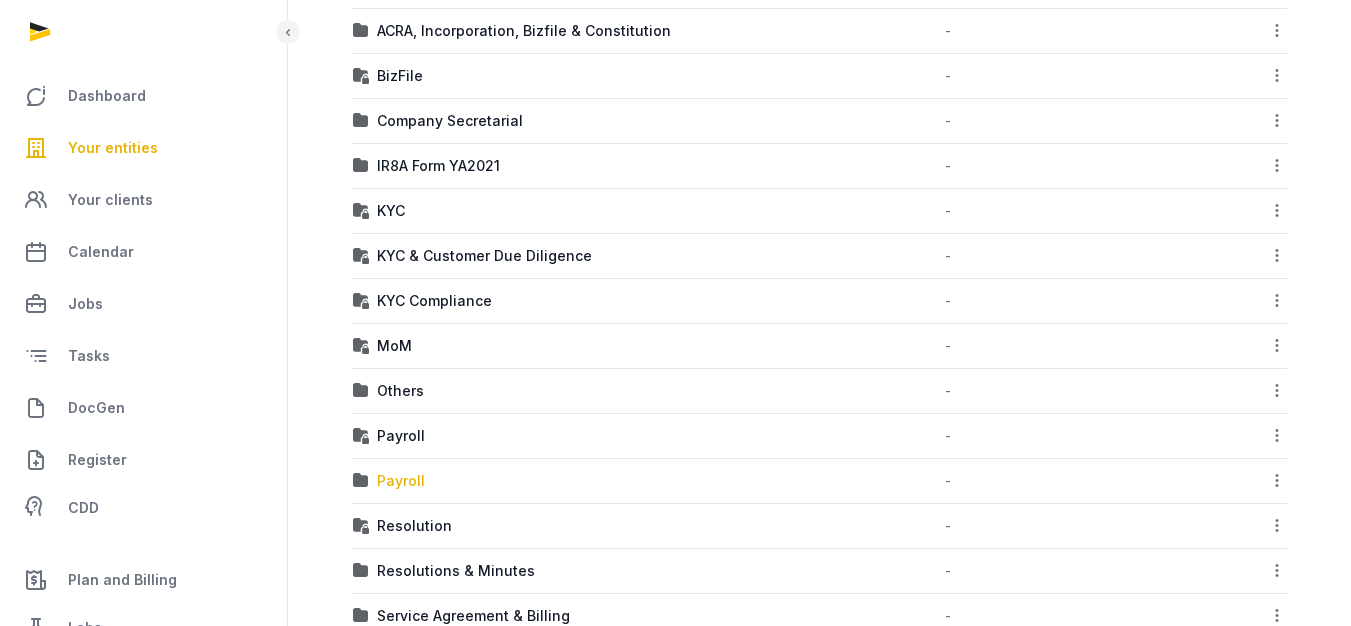 click on "Payroll" at bounding box center (401, 481) 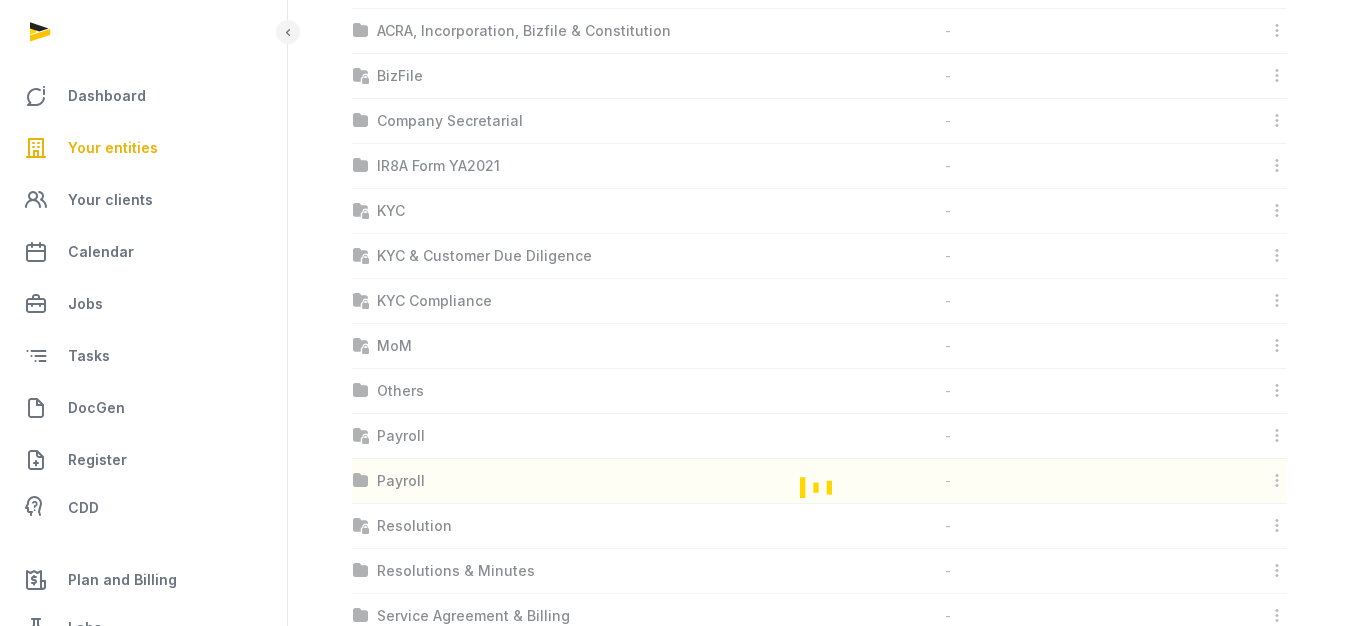 scroll, scrollTop: 47, scrollLeft: 0, axis: vertical 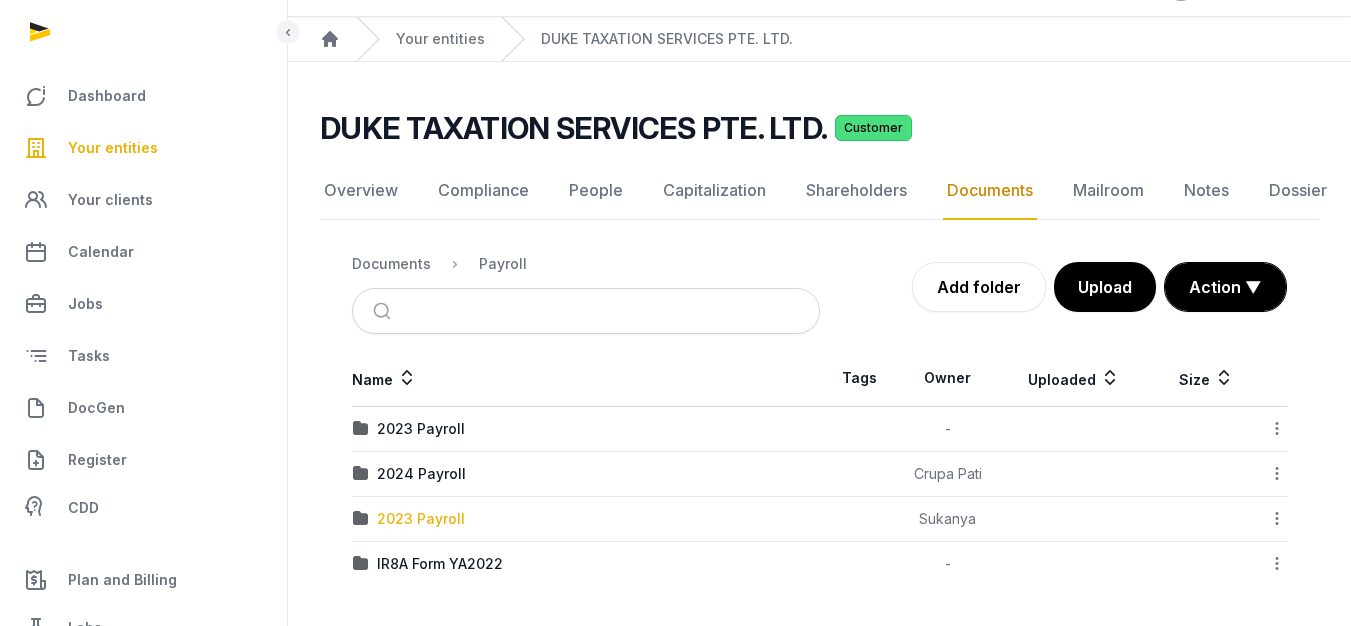 click on "2023 Payroll" at bounding box center (421, 519) 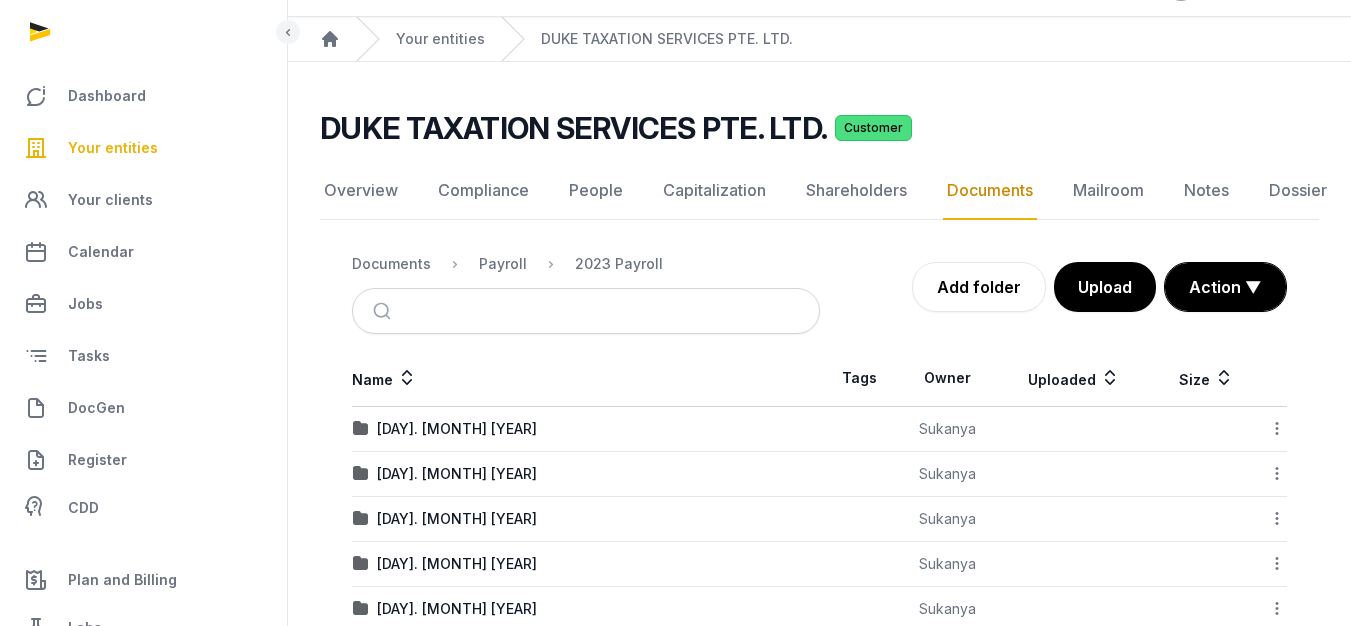 scroll, scrollTop: 182, scrollLeft: 0, axis: vertical 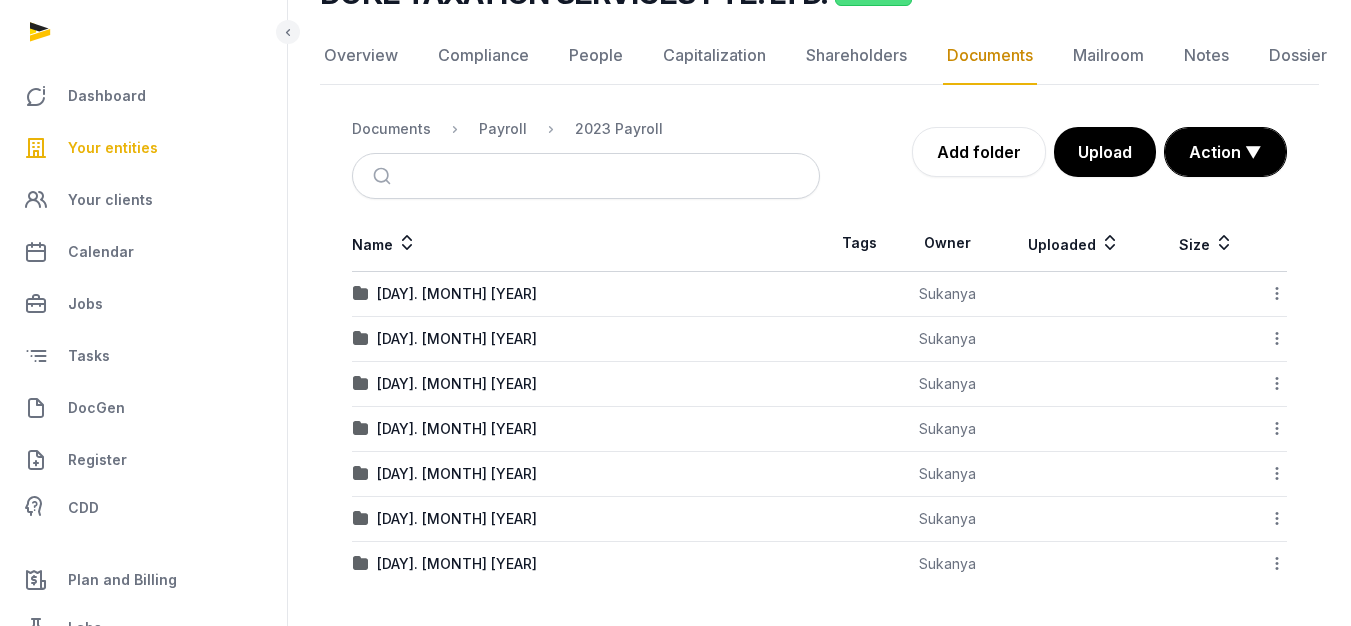 click on "[DAY]. [MONTH] [YEAR]" at bounding box center [586, 564] 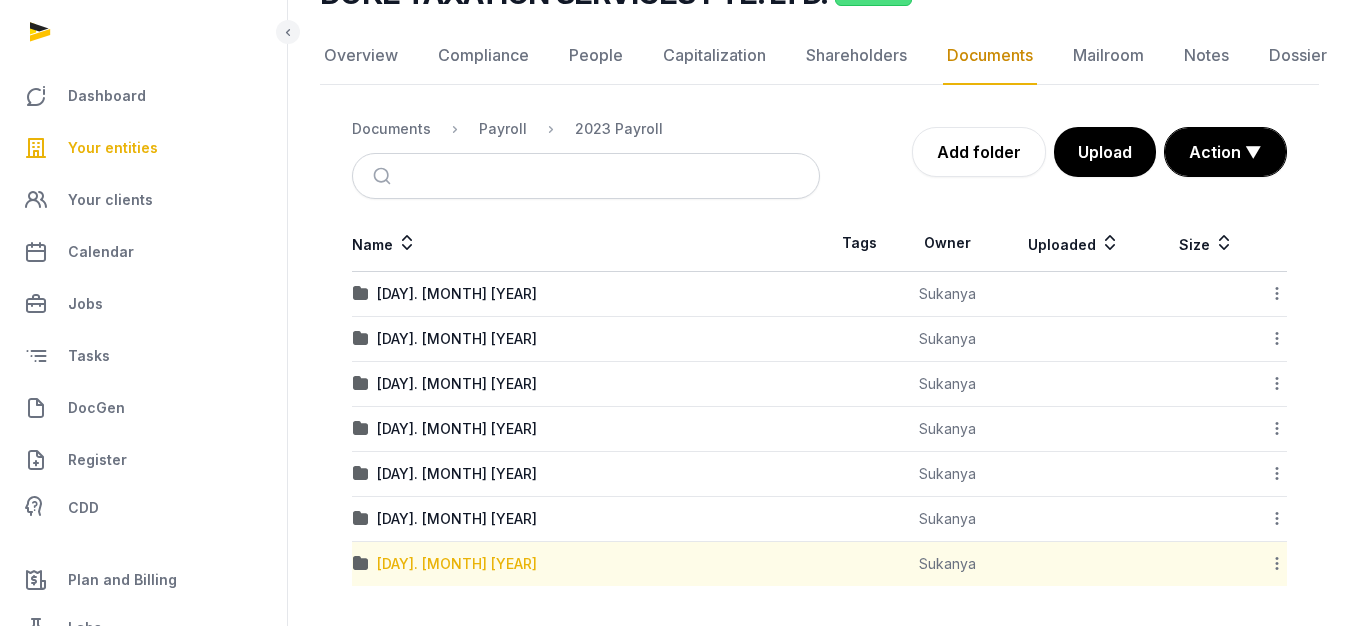 click on "[DAY]. [MONTH] [YEAR]" at bounding box center (457, 564) 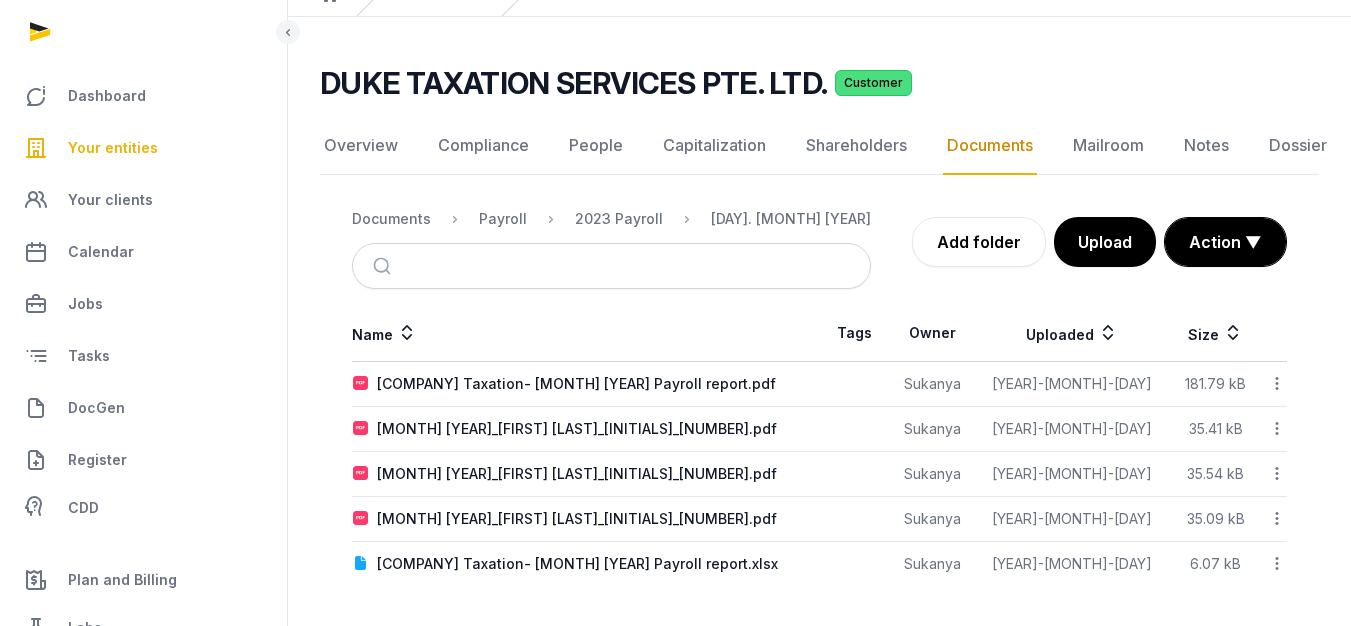 scroll, scrollTop: 104, scrollLeft: 0, axis: vertical 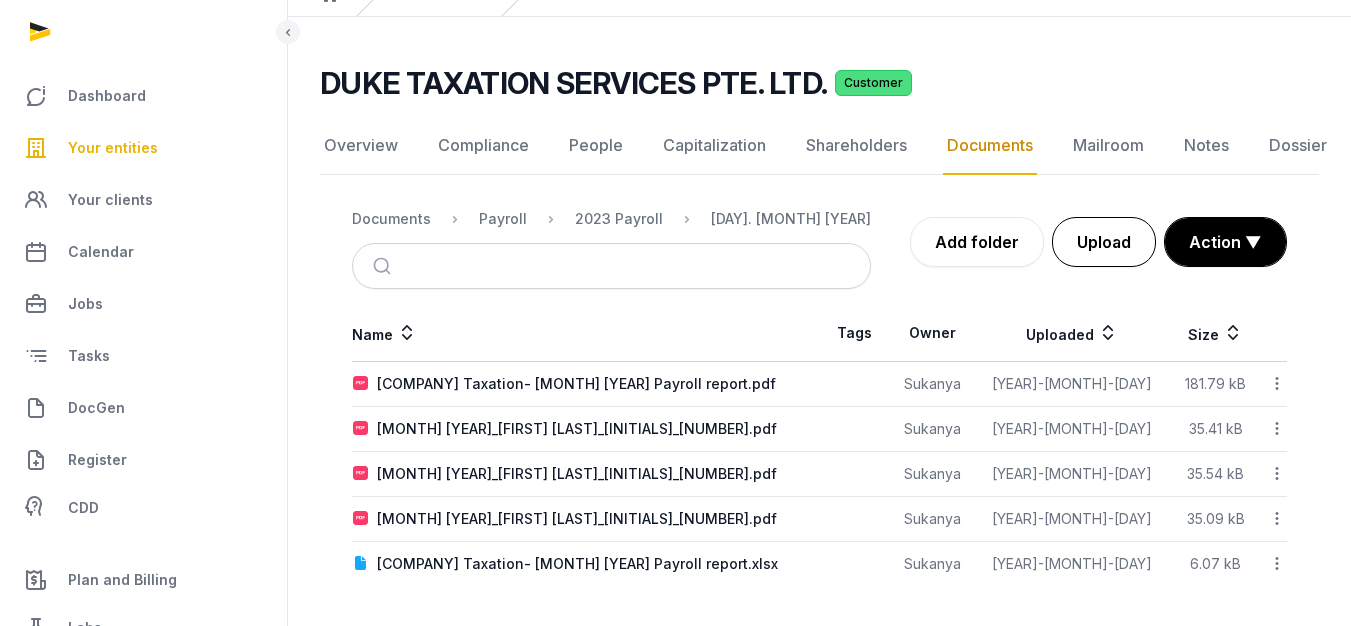 click on "Upload" at bounding box center (1104, 242) 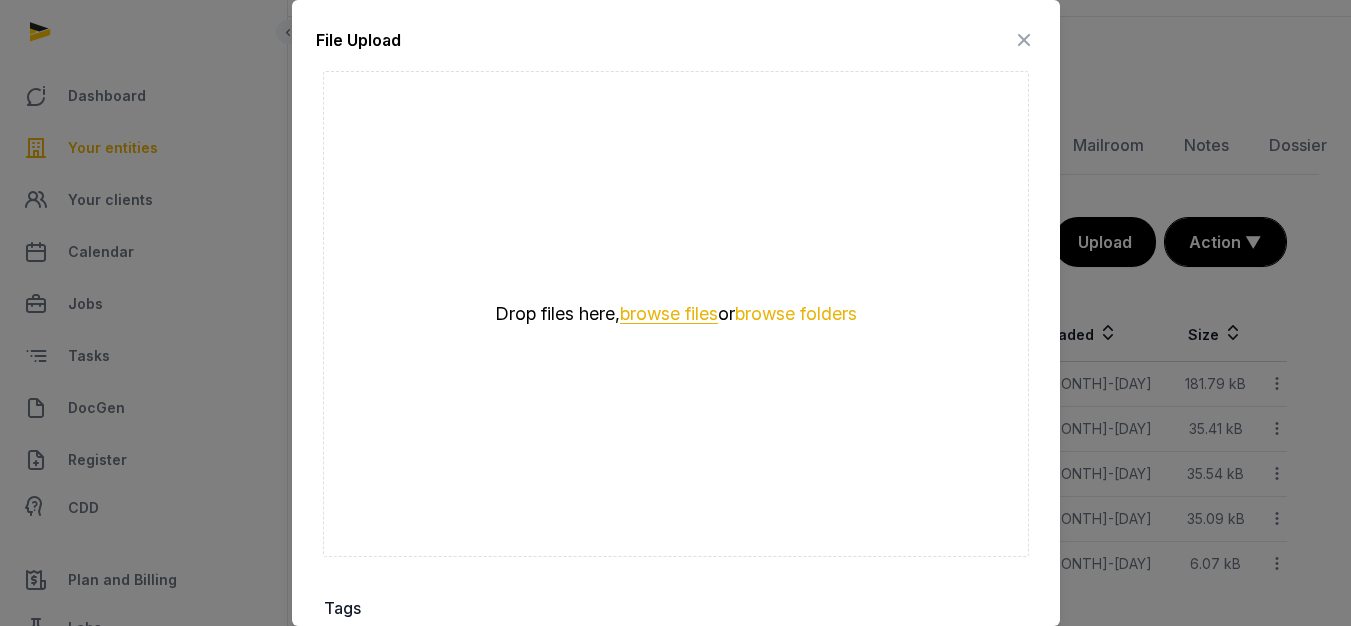 click on "browse files" at bounding box center [669, 314] 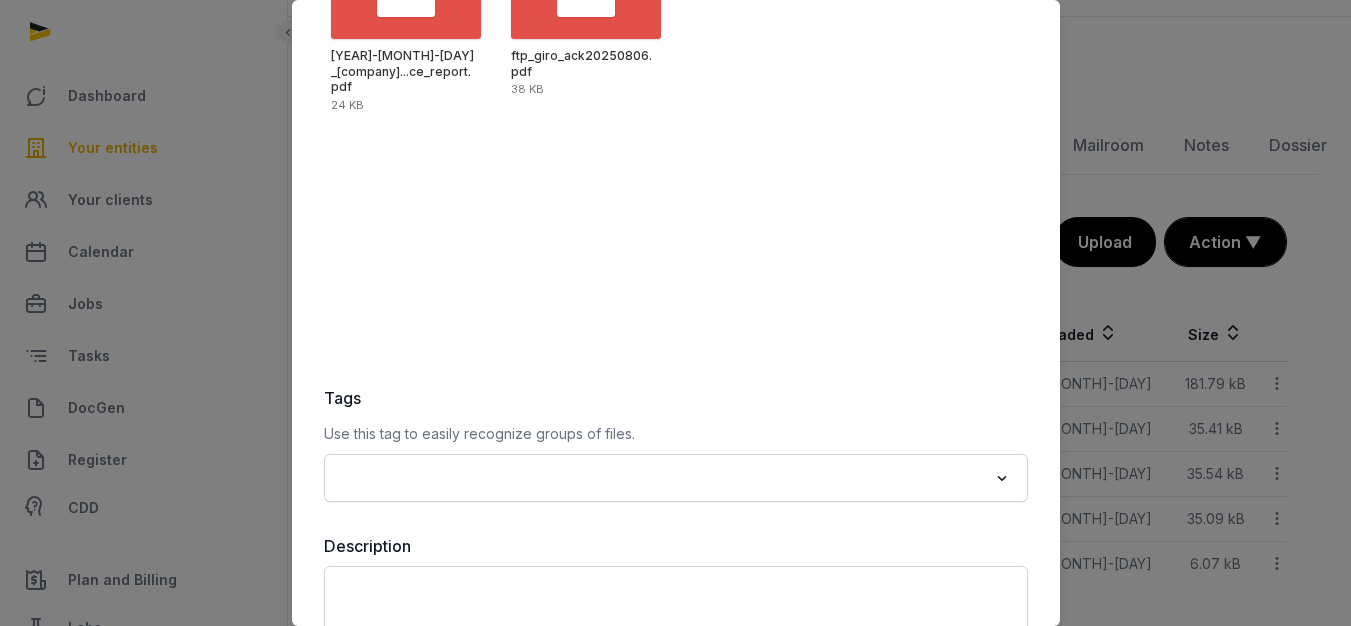 scroll, scrollTop: 337, scrollLeft: 0, axis: vertical 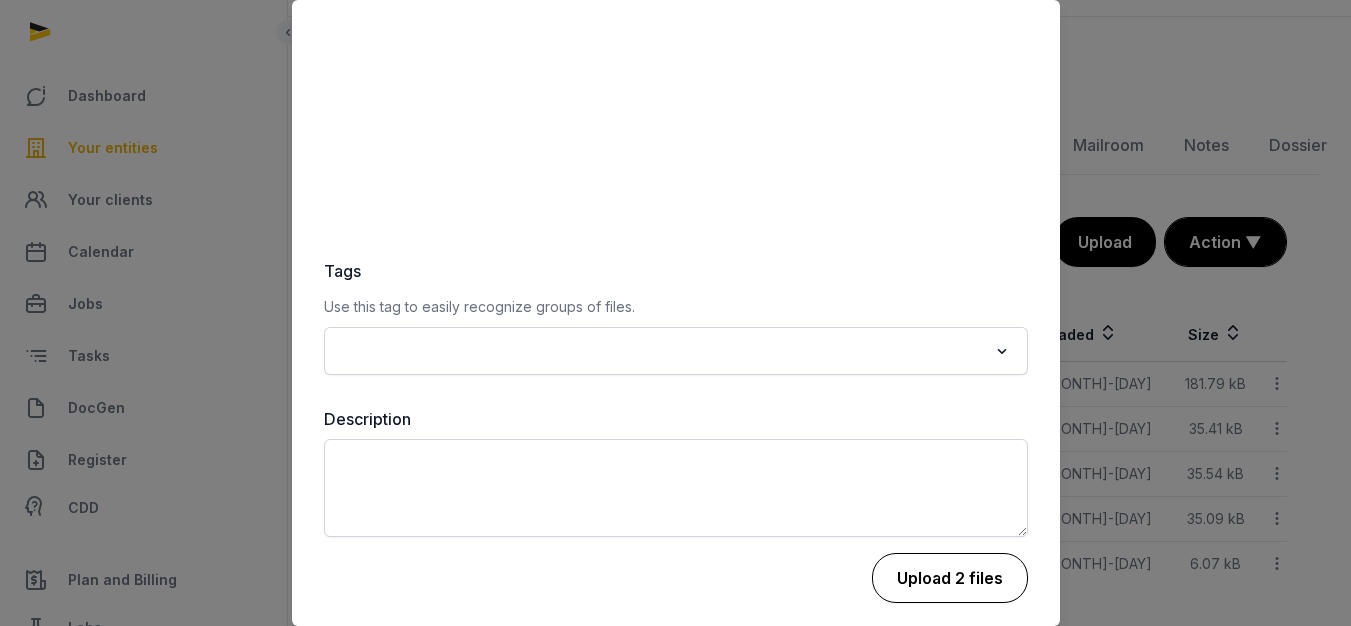 click on "Upload 2 files" at bounding box center (950, 578) 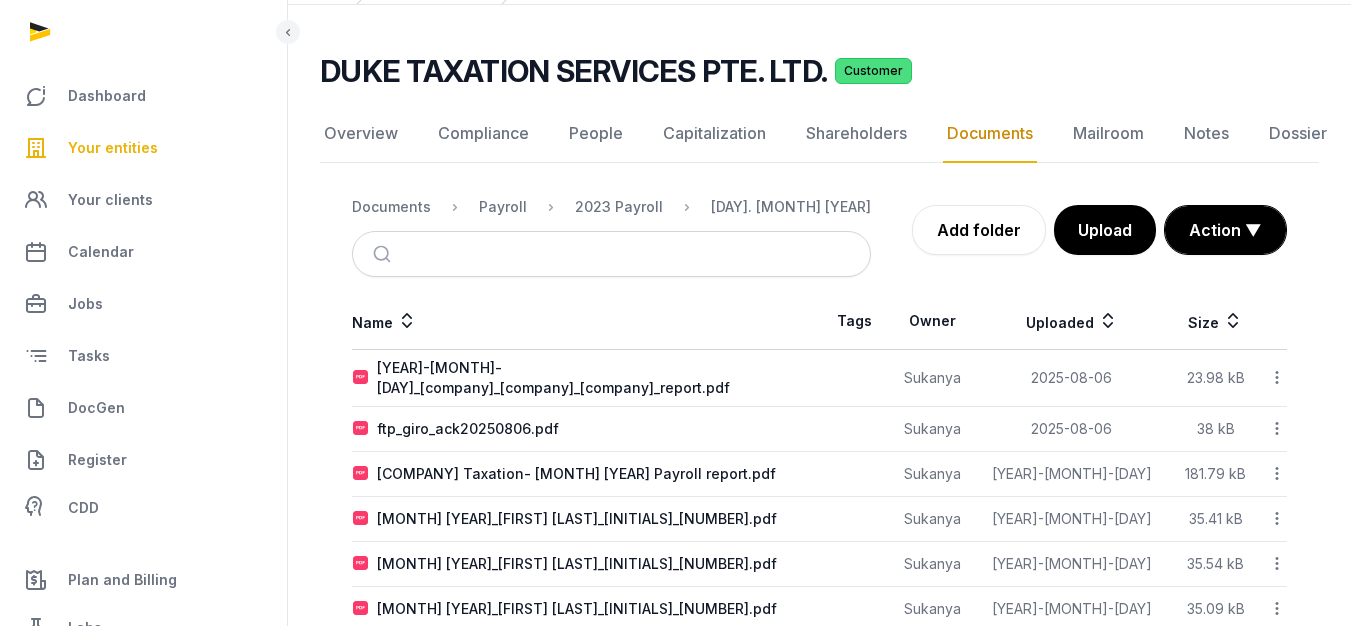 click on "Your entities" at bounding box center (113, 148) 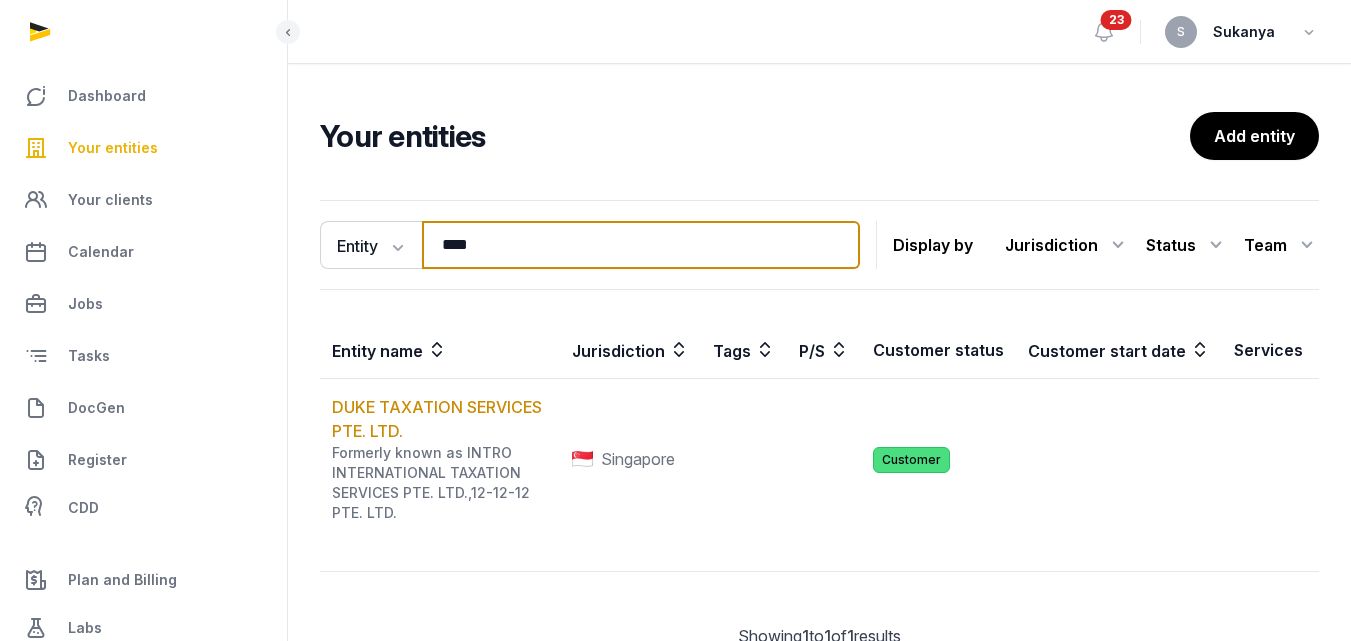 click on "****" at bounding box center [641, 245] 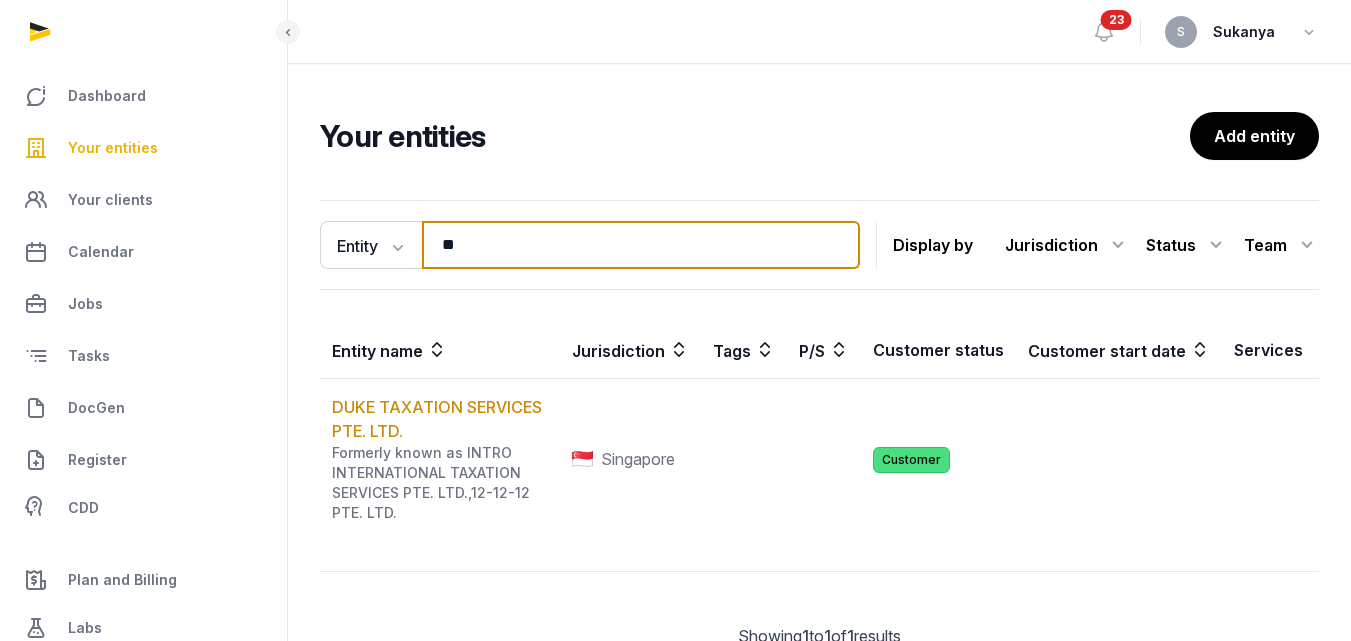 type on "*" 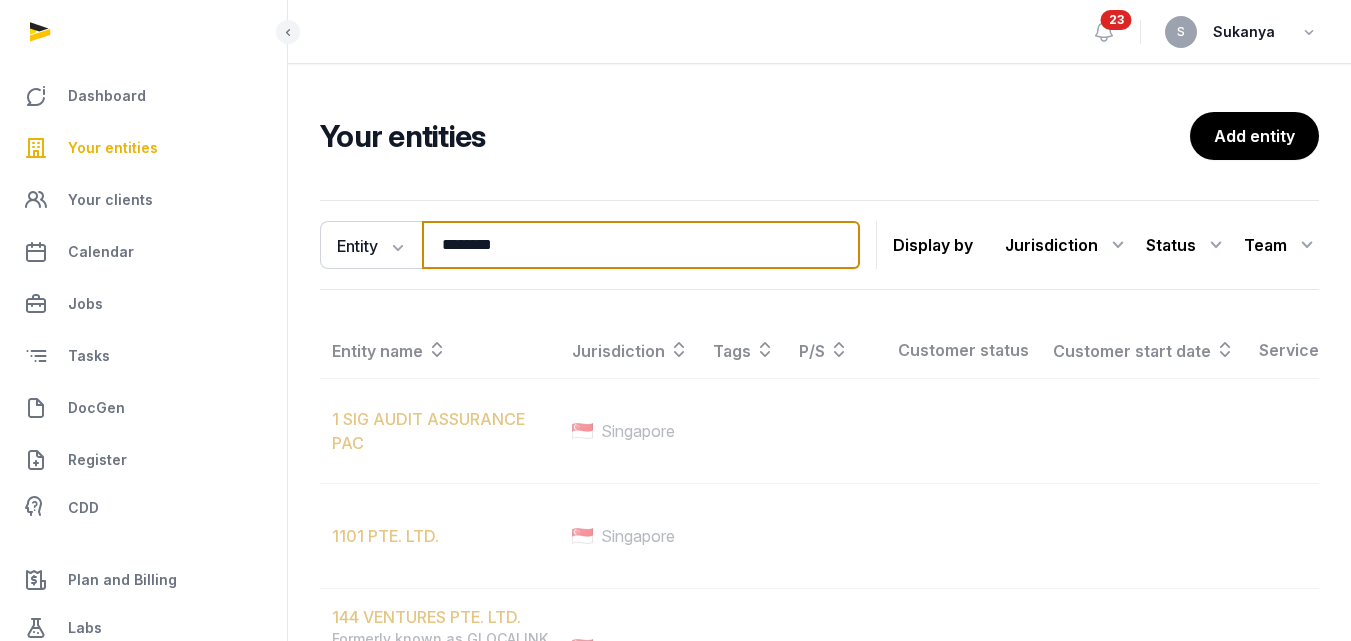 type on "********" 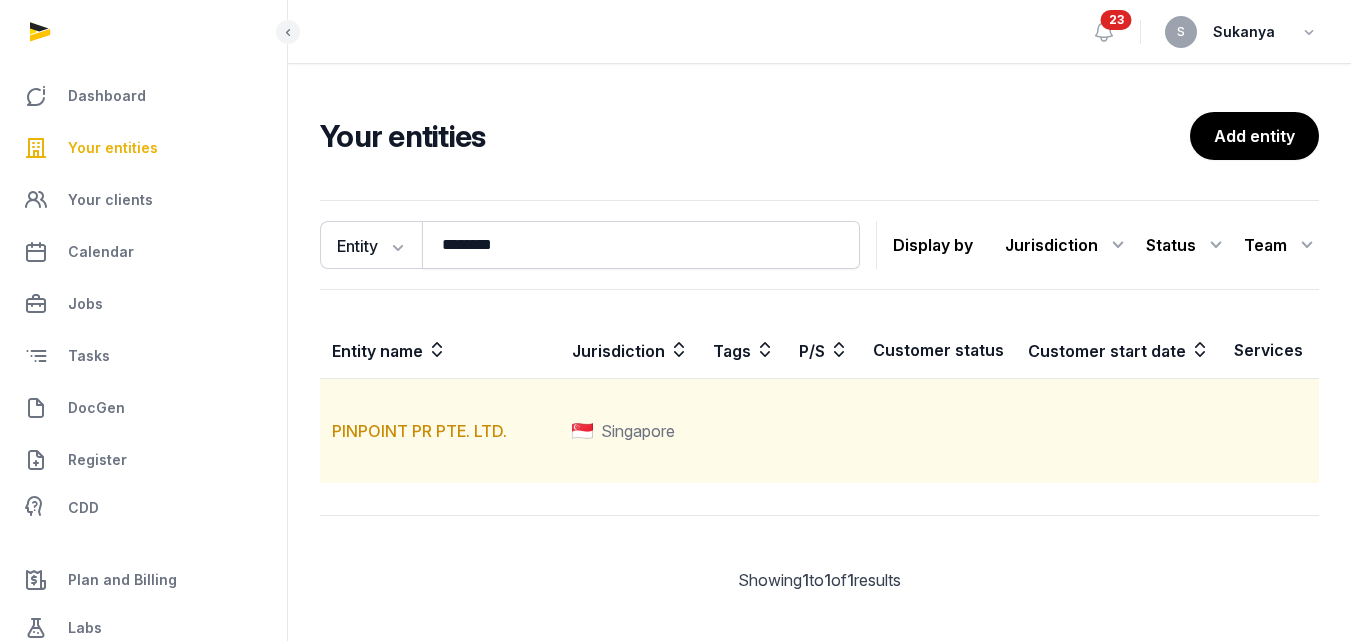 click on "PINPOINT PR PTE. LTD." at bounding box center (440, 431) 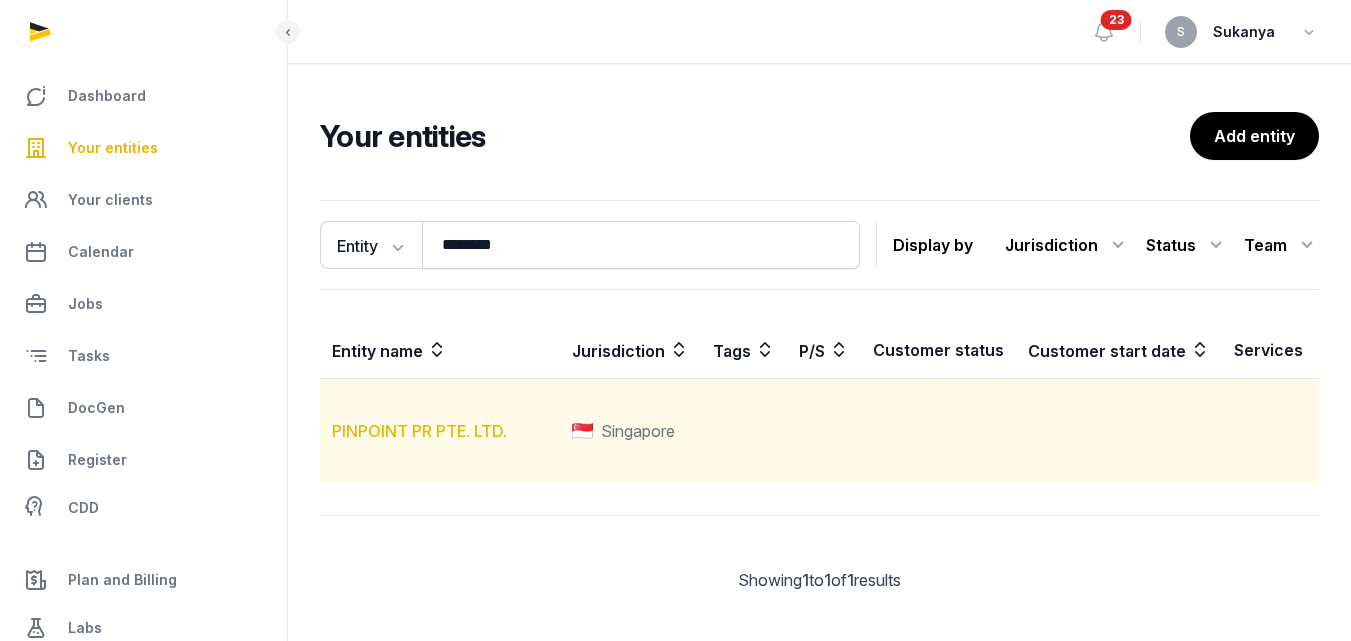 click on "PINPOINT PR PTE. LTD." at bounding box center [419, 431] 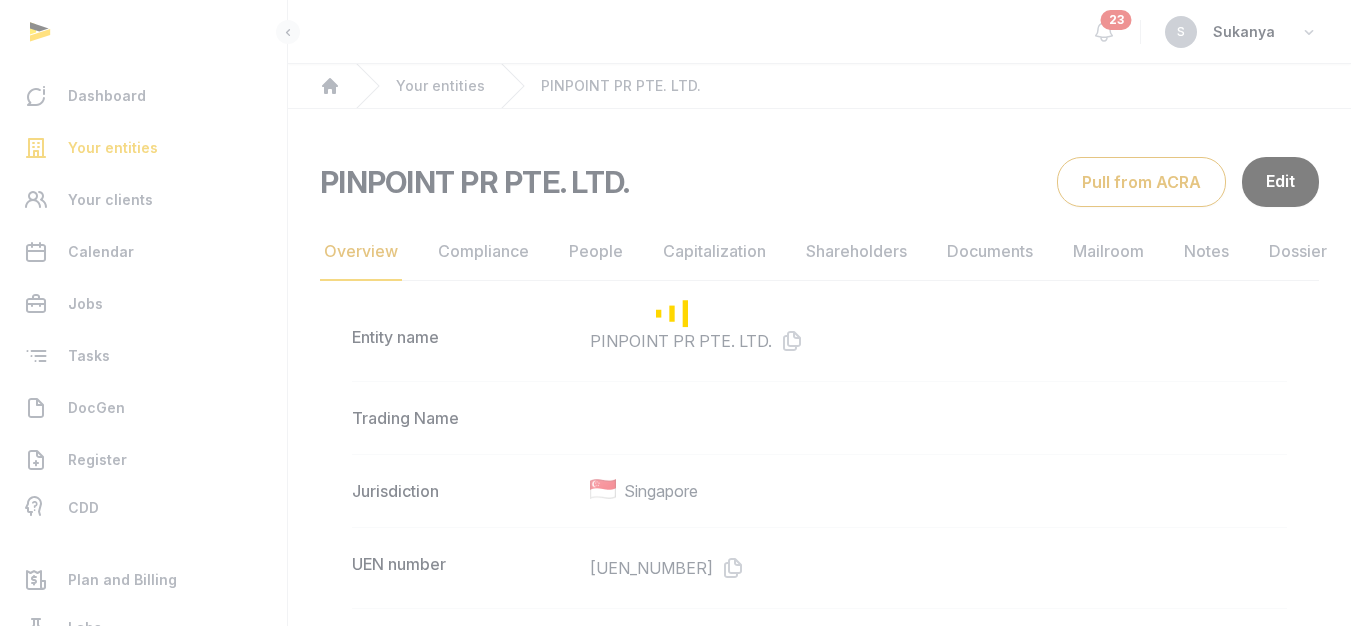 click on "Overview  Compliance  People  Capitalization  Shareholders  Documents  Mailroom  Notes  Dossier  Jobs  Entity name [COMPANY]  Trading Name   Jurisdiction Singapore UEN number [UEN_NUMBER]  Type Exempt Private Company Limited by Shares  Company stage Parent/Subsidiary Industry Description PUBLIC RELATIONS CONSULTANCY  Website Email address Office phone number Primary countries of operation Activities [ACTIVITY_CODE]-[ACTIVITY_DESCRIPTION] Registered address [NUMBER] [STREET], [CITY], [POSTAL_CODE], [COUNTRY]  Business address [NUMBER] [STREET], [CITY], [POSTAL_CODE], [COUNTRY]  Mailing address [NUMBER] [STREET], [CITY], [POSTAL_CODE], [COUNTRY]  Incorporation date [MONTH] [DAY], [YEAR]  Tags Entity status Active  Registered Agent (Managed by Stellar) Questionnaire Update Created date [MONTH] [DAY], [YEAR] Customer status Customer start date Freemium No Channel Partner No Service Partner No Risk rating" at bounding box center (819, 1376) 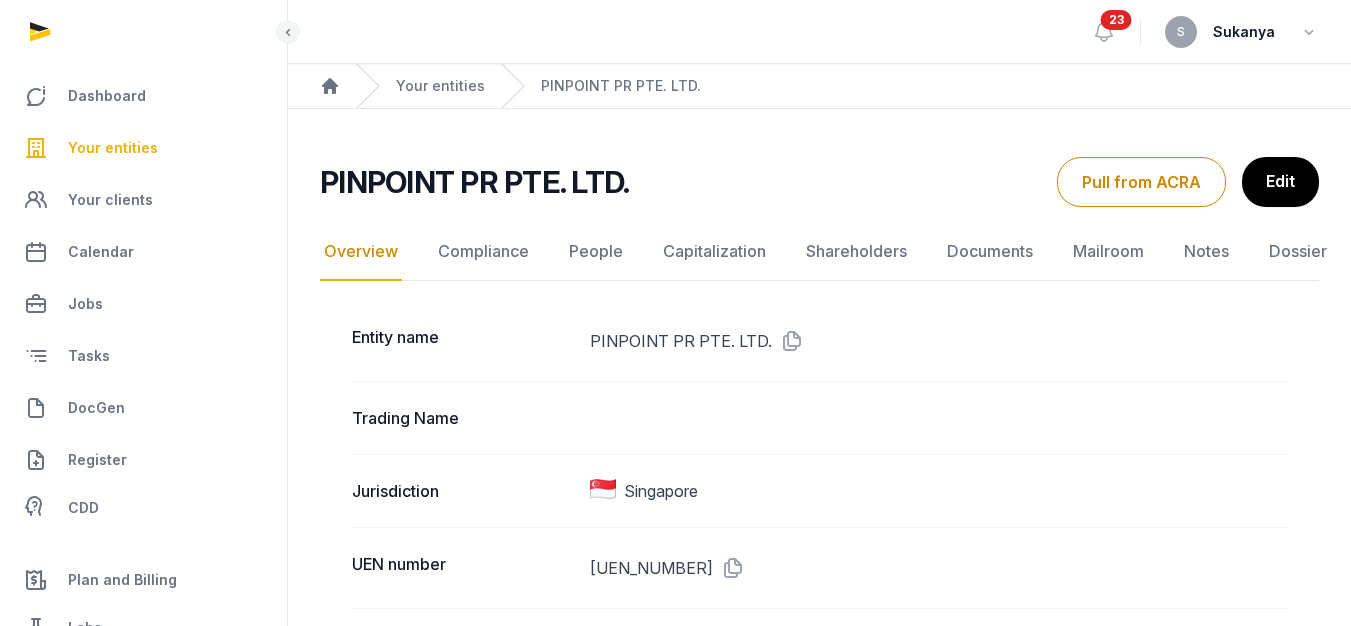 click on "Documents" 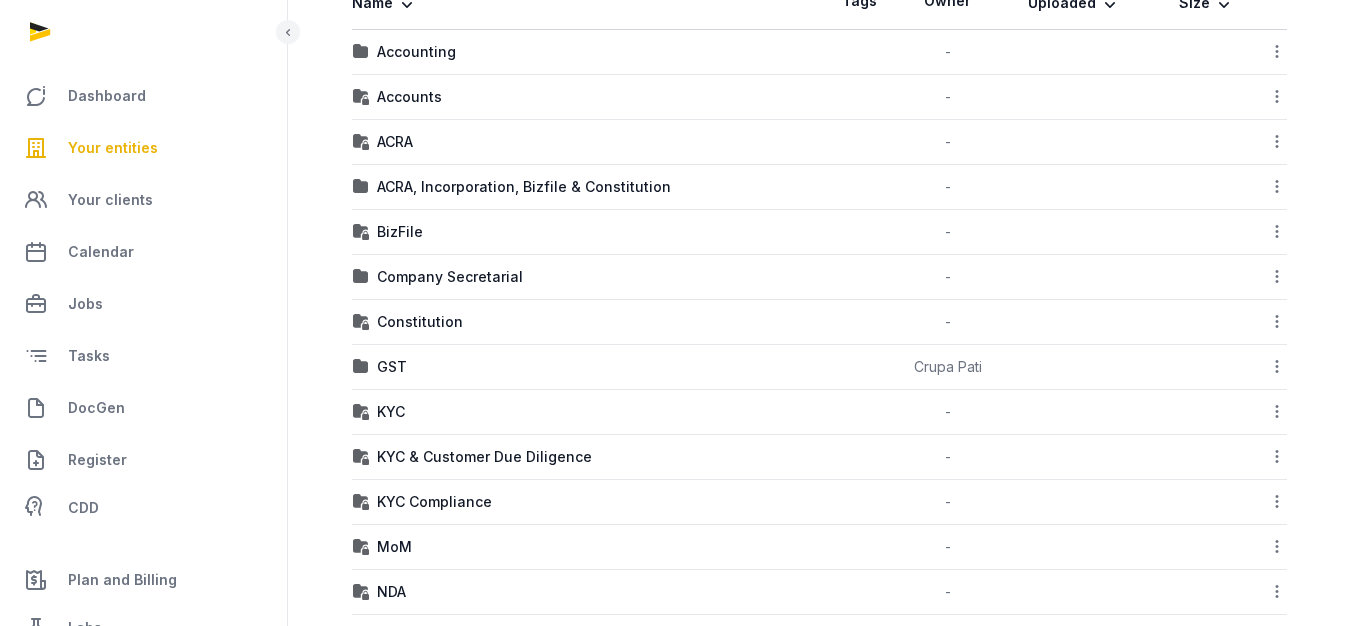 scroll, scrollTop: 548, scrollLeft: 0, axis: vertical 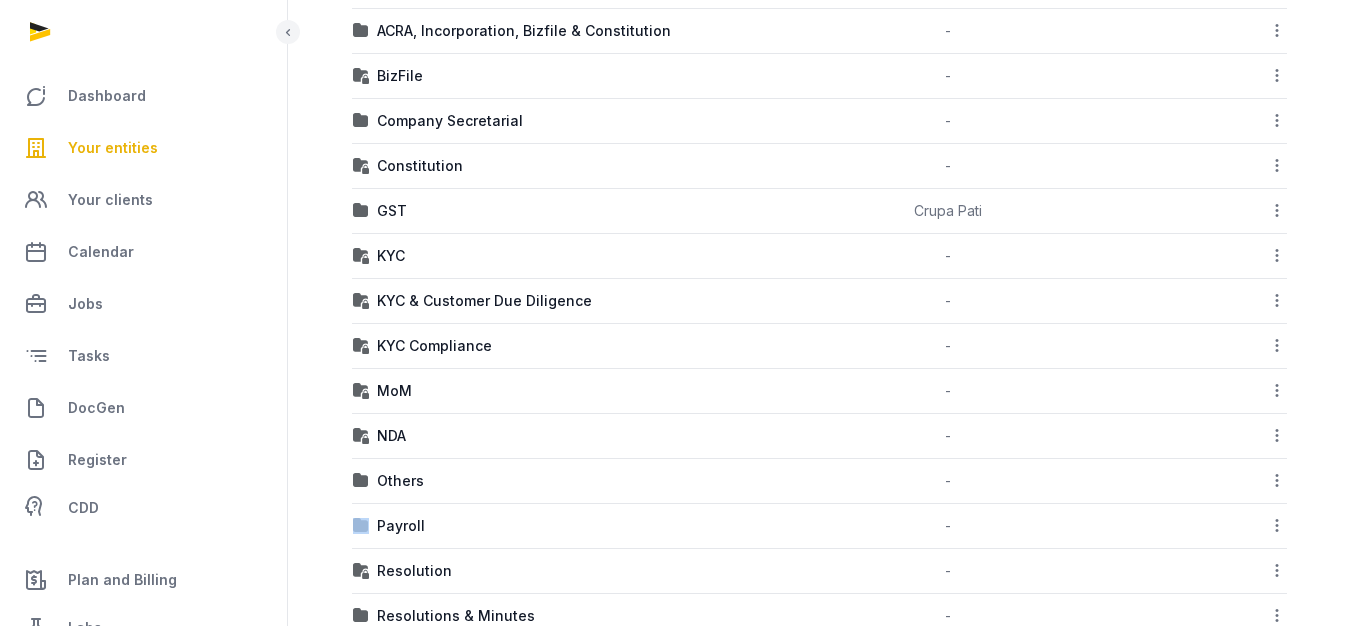 click on "Payroll" at bounding box center (586, 526) 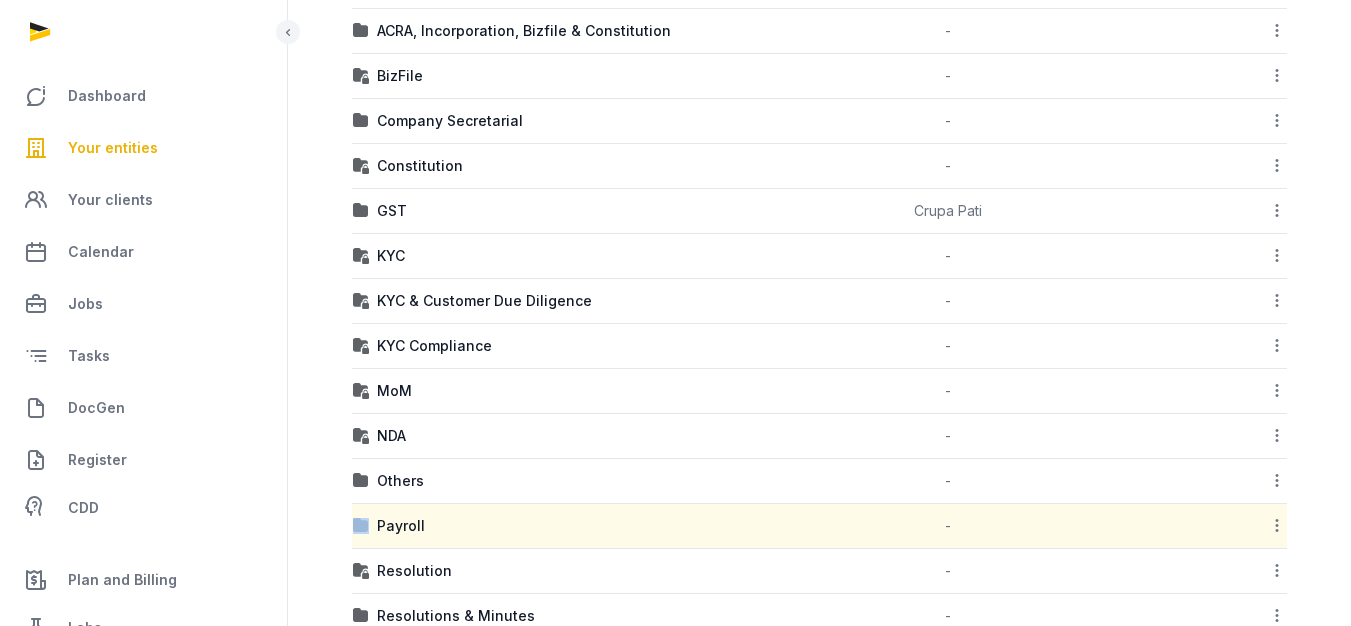 click on "Payroll" at bounding box center (586, 526) 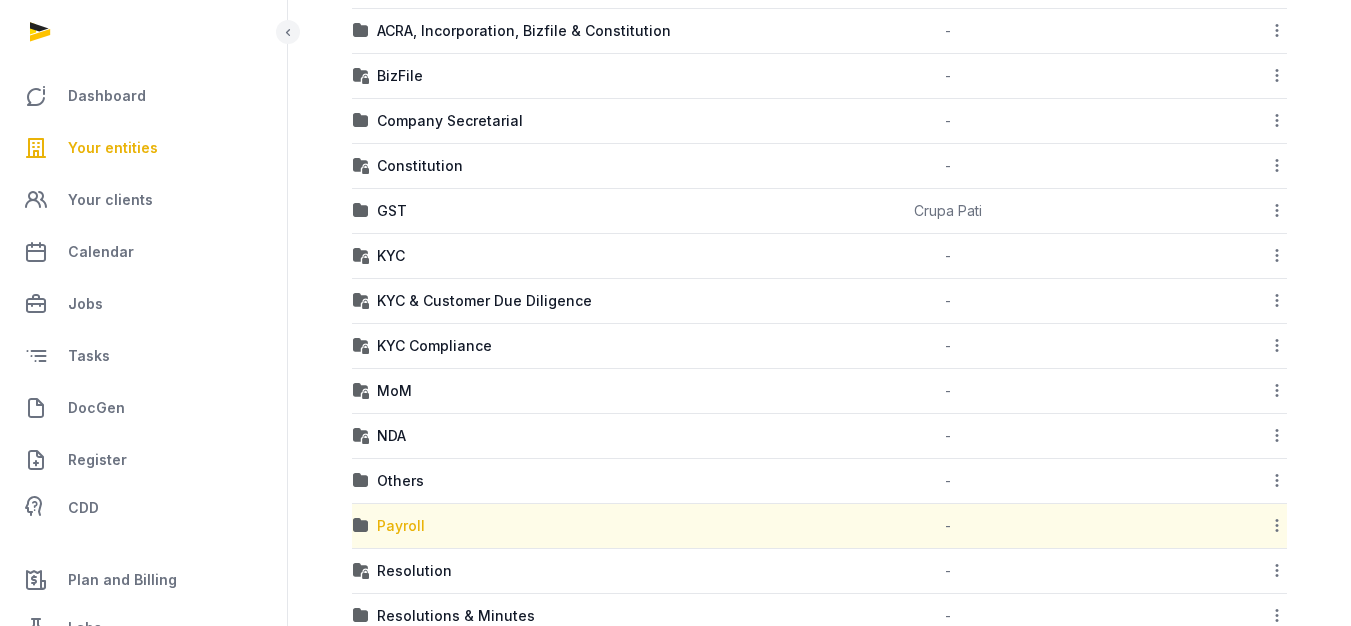 click on "Payroll" at bounding box center (401, 526) 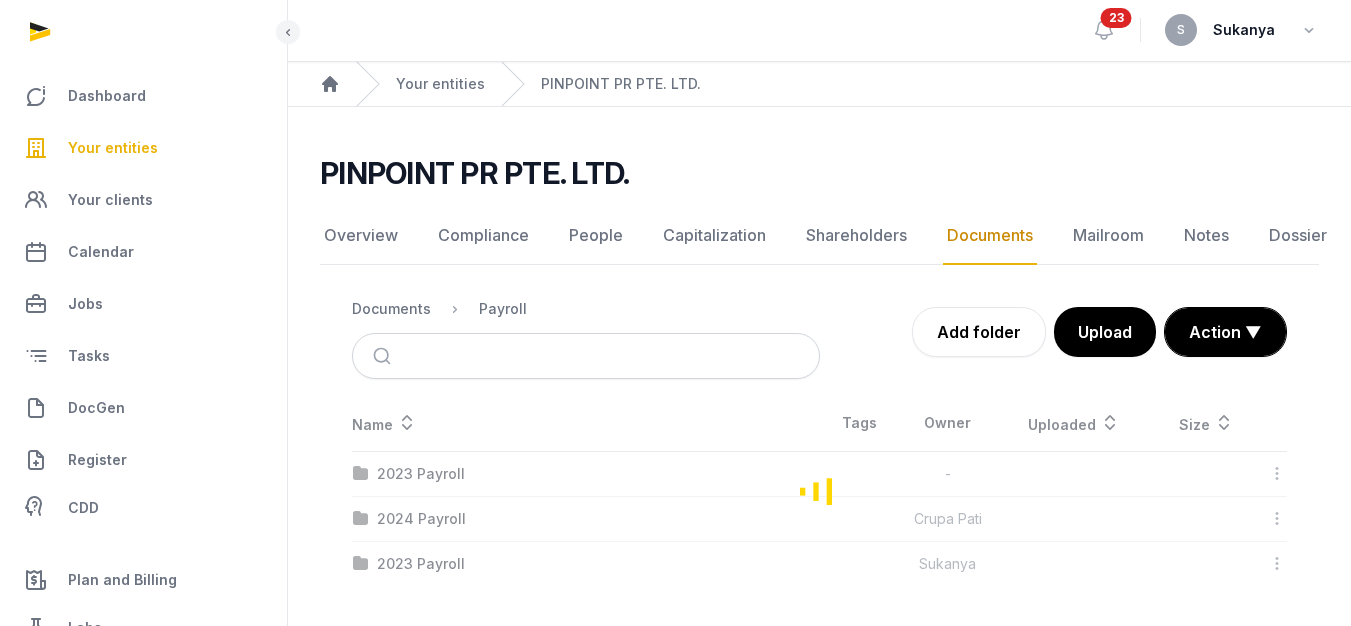 scroll, scrollTop: 15, scrollLeft: 0, axis: vertical 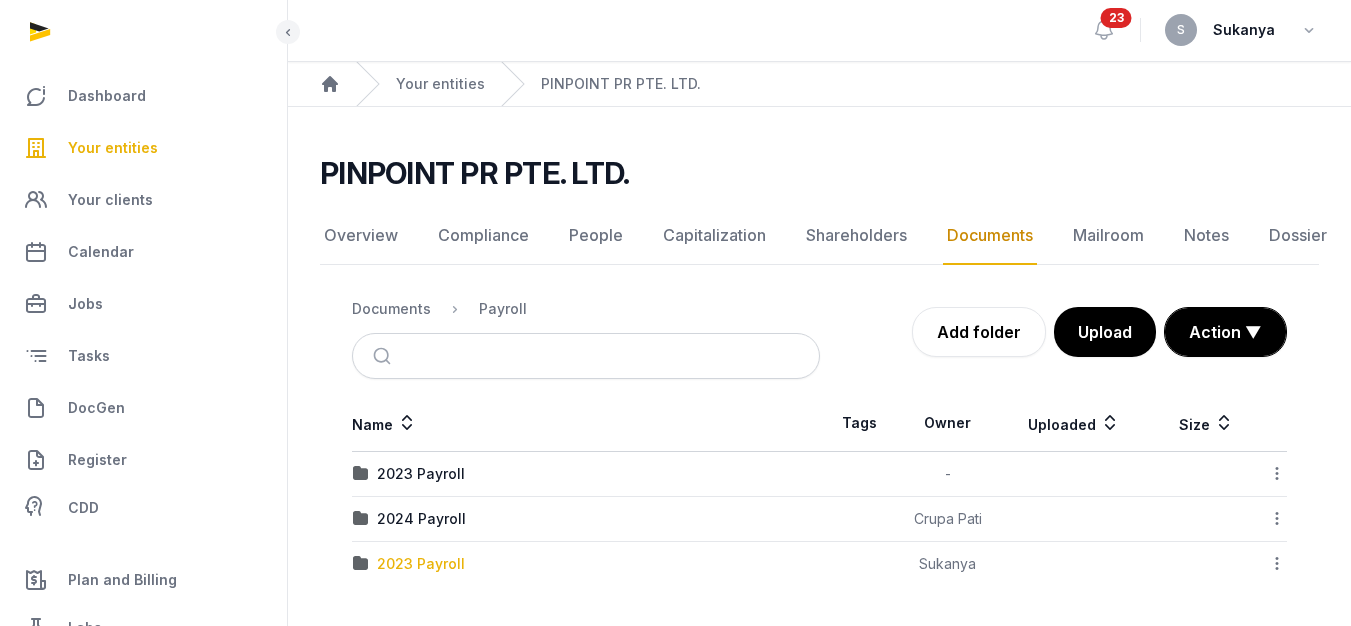 click on "2023 Payroll" at bounding box center [421, 564] 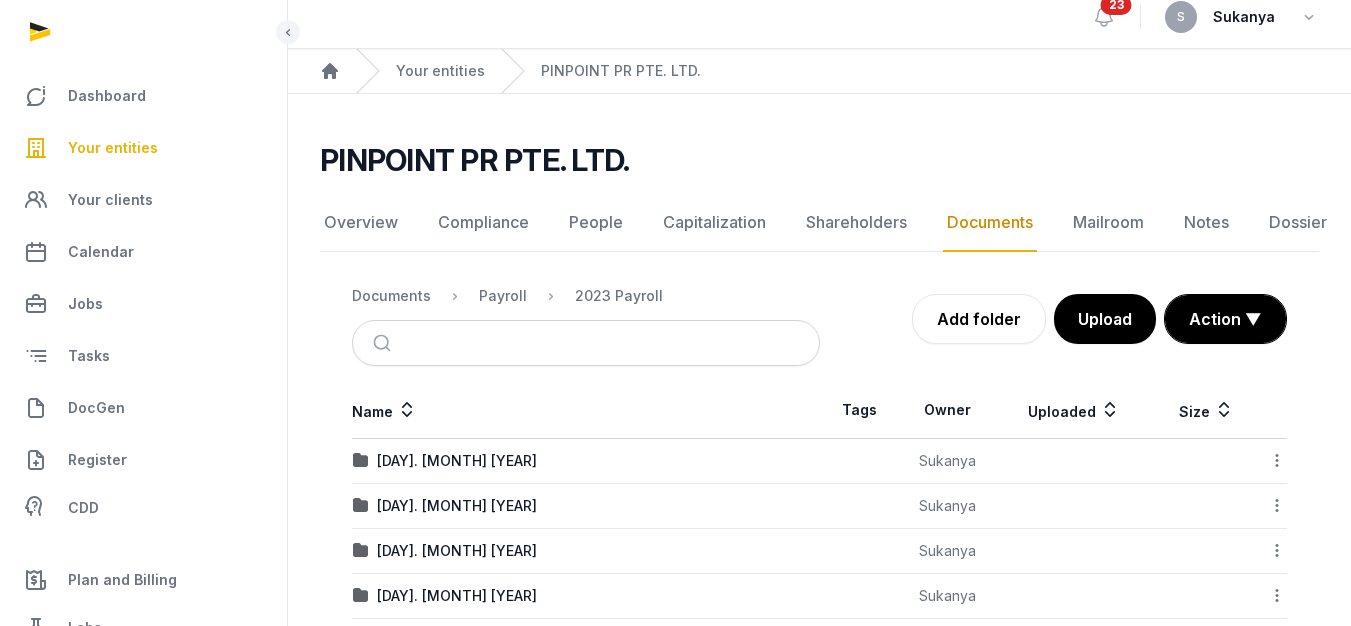 scroll, scrollTop: 182, scrollLeft: 0, axis: vertical 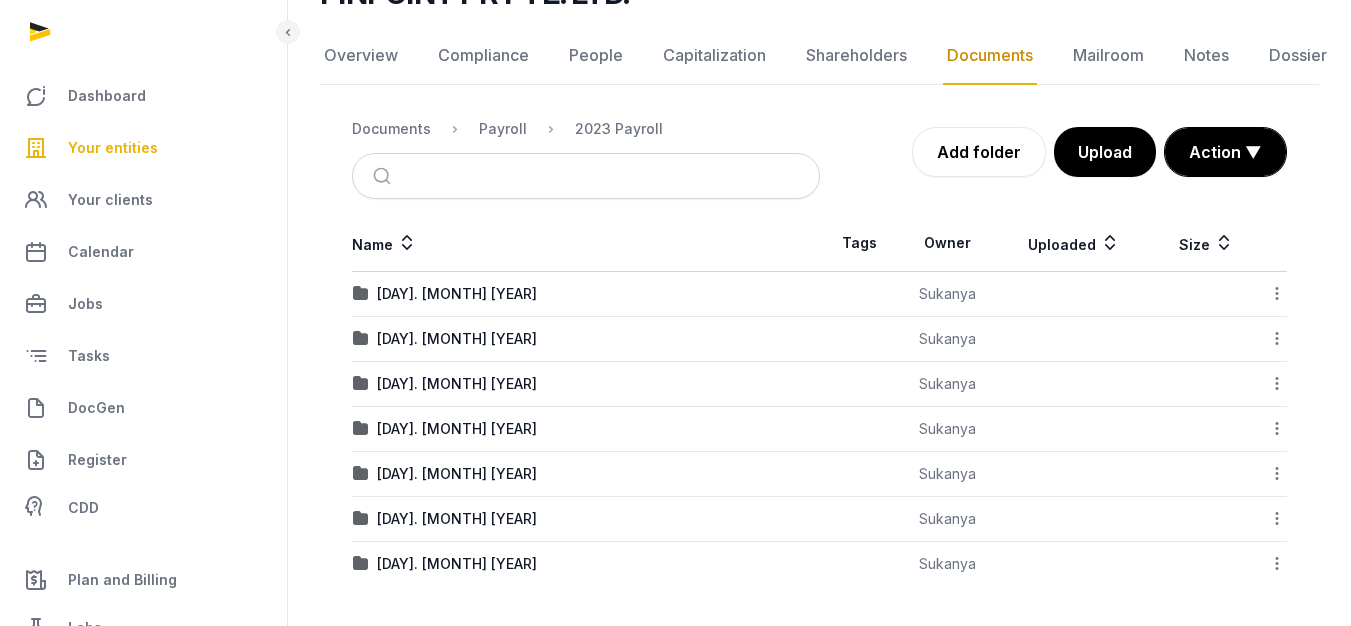 click on "[DAY]. [MONTH] [YEAR]" at bounding box center (586, 564) 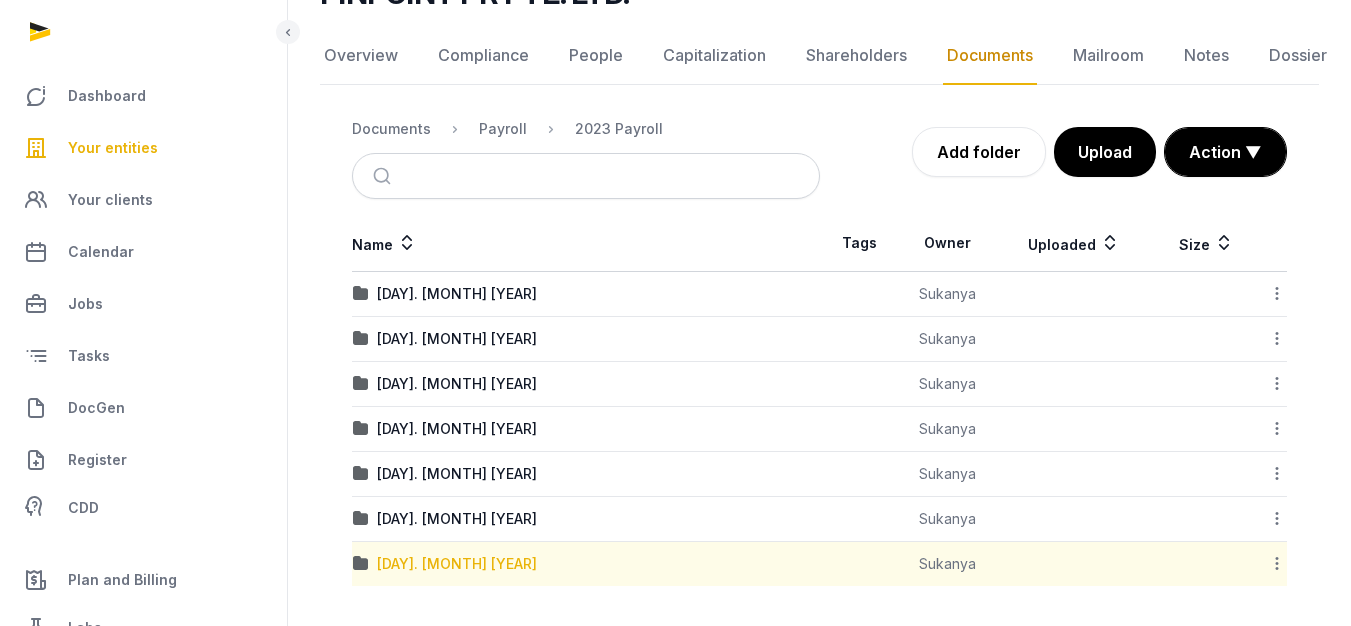 click on "[DAY]. [MONTH] [YEAR]" at bounding box center (457, 564) 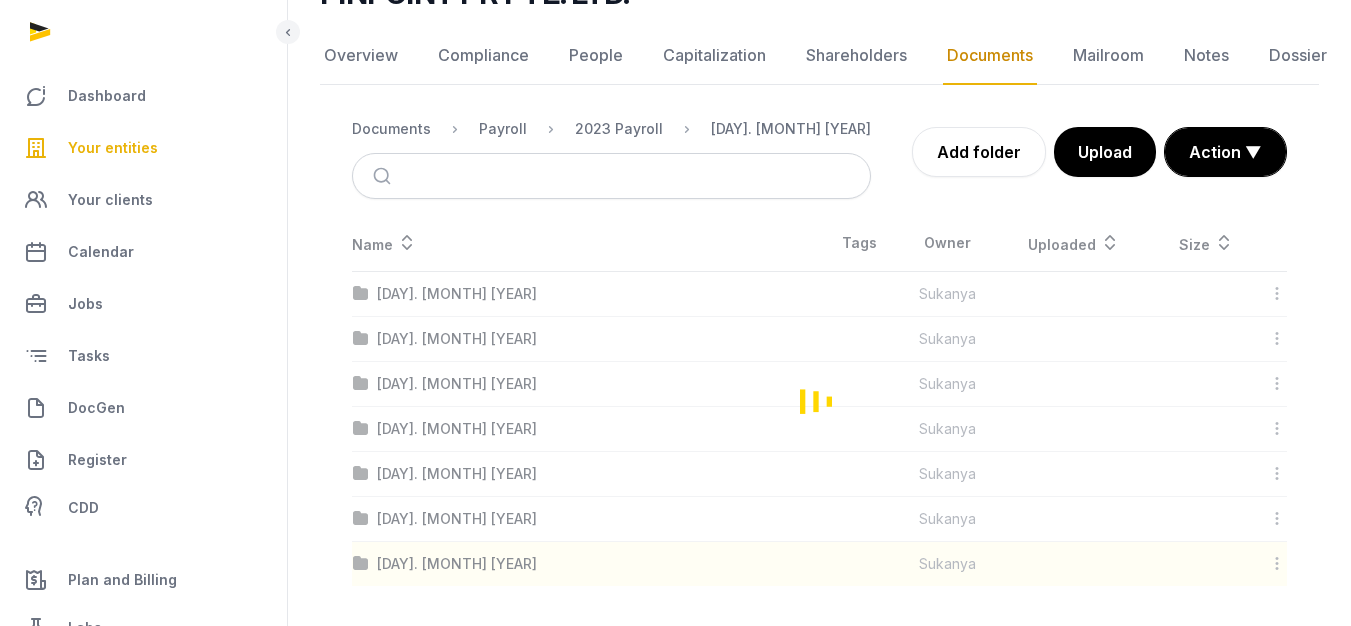 scroll, scrollTop: 104, scrollLeft: 0, axis: vertical 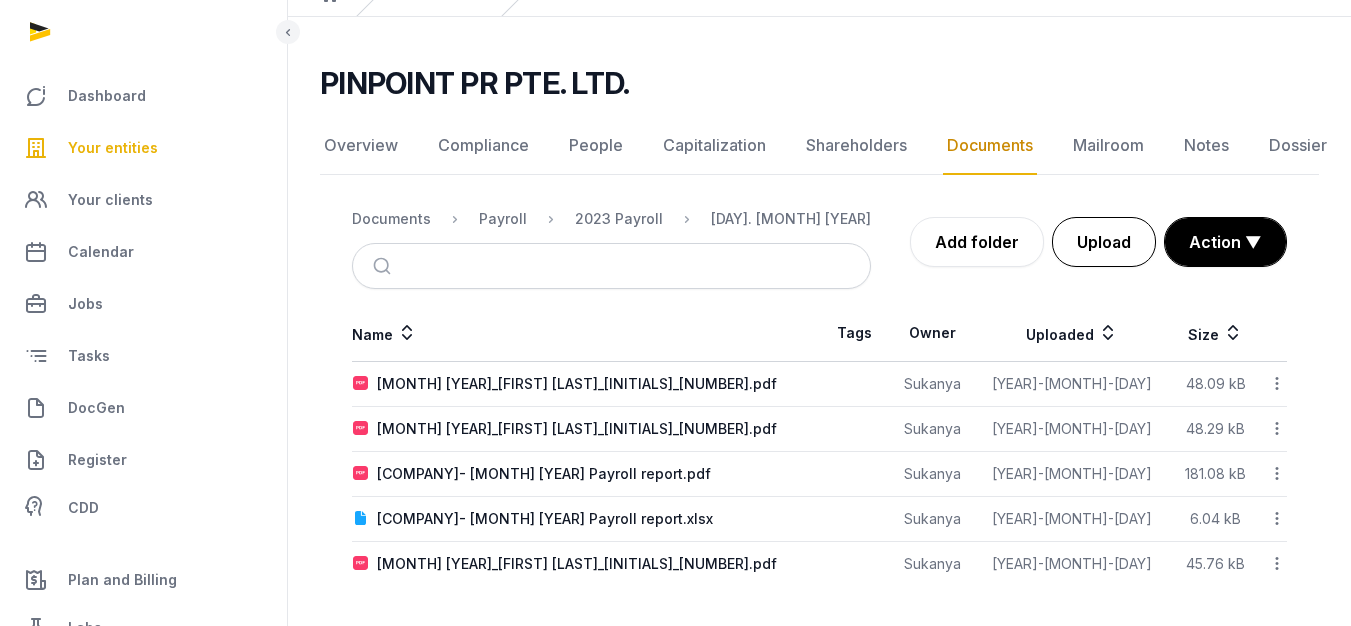 click on "Upload" at bounding box center [1104, 242] 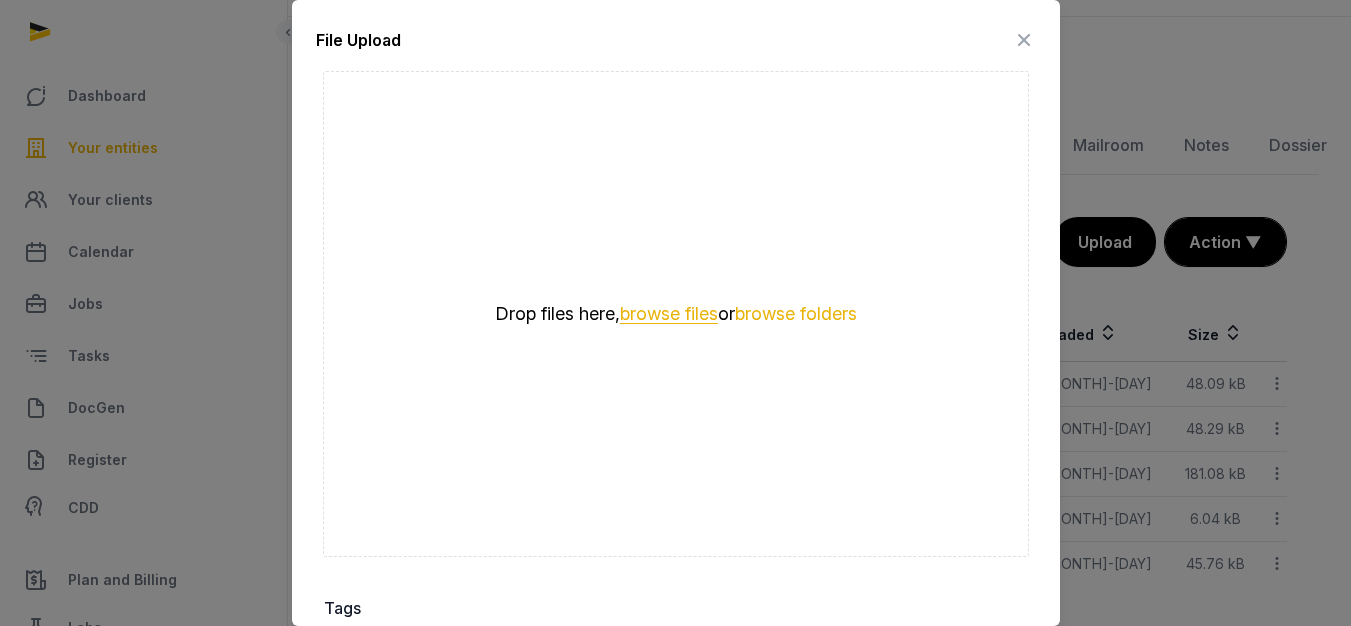 click on "browse files" at bounding box center (669, 314) 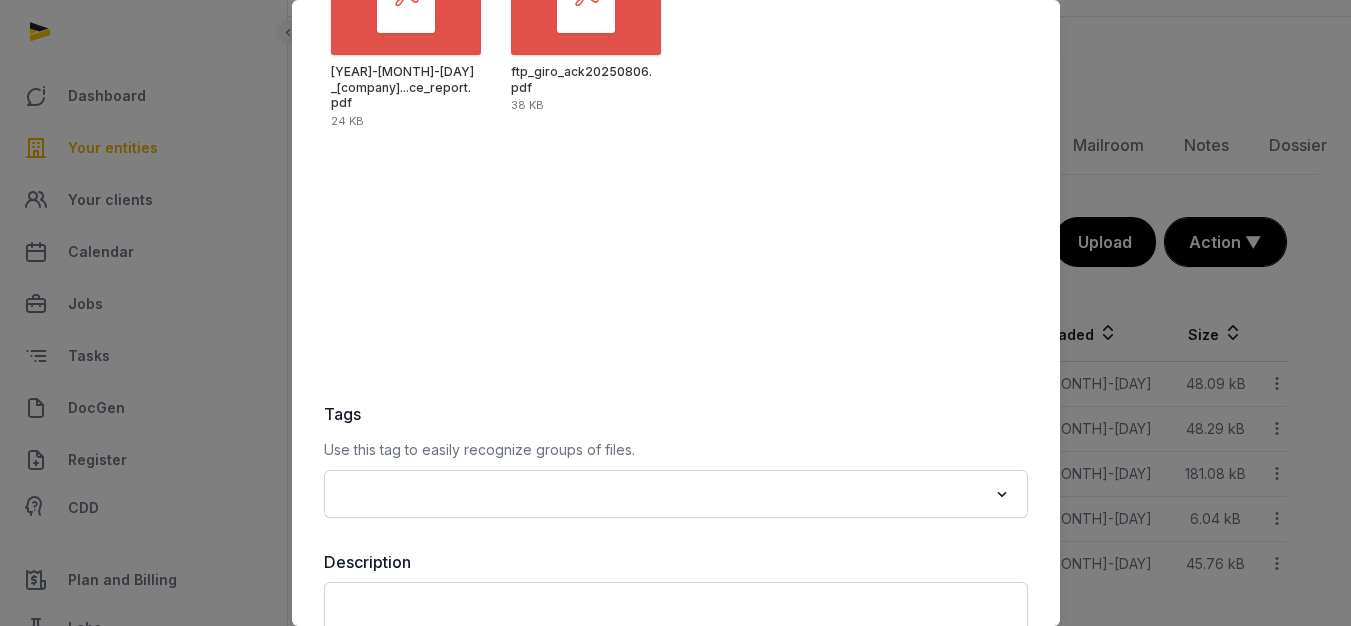 scroll, scrollTop: 337, scrollLeft: 0, axis: vertical 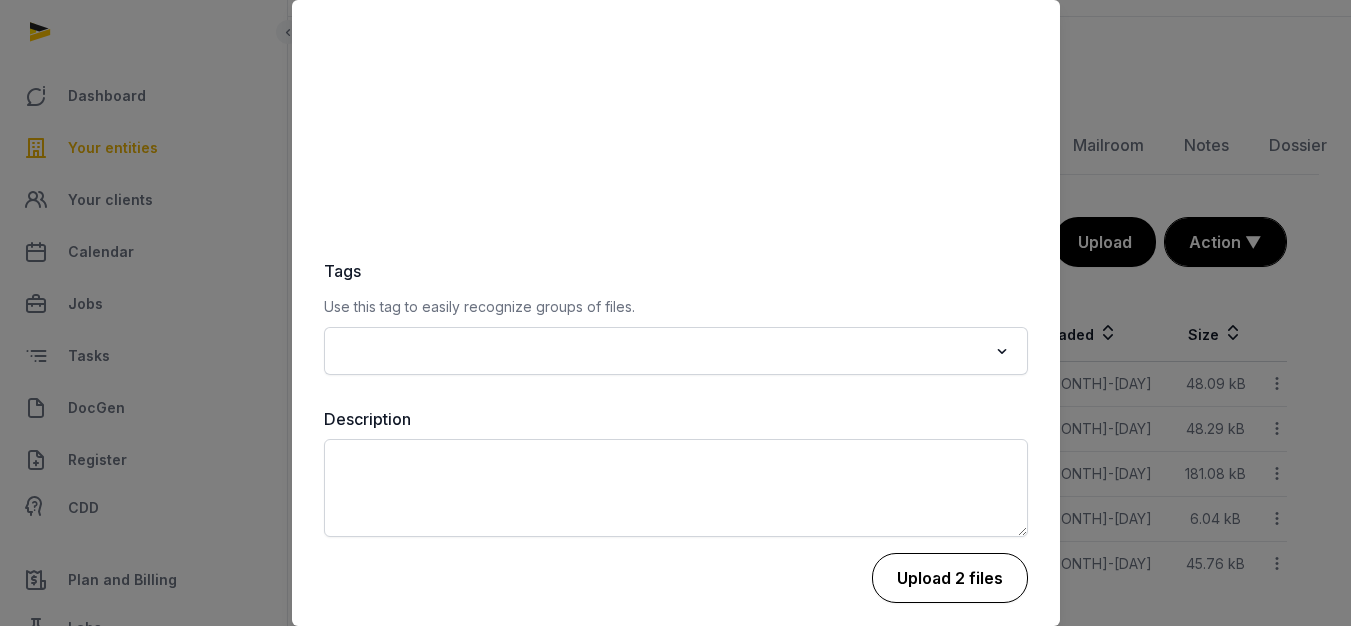 click on "Upload 2 files" at bounding box center (950, 578) 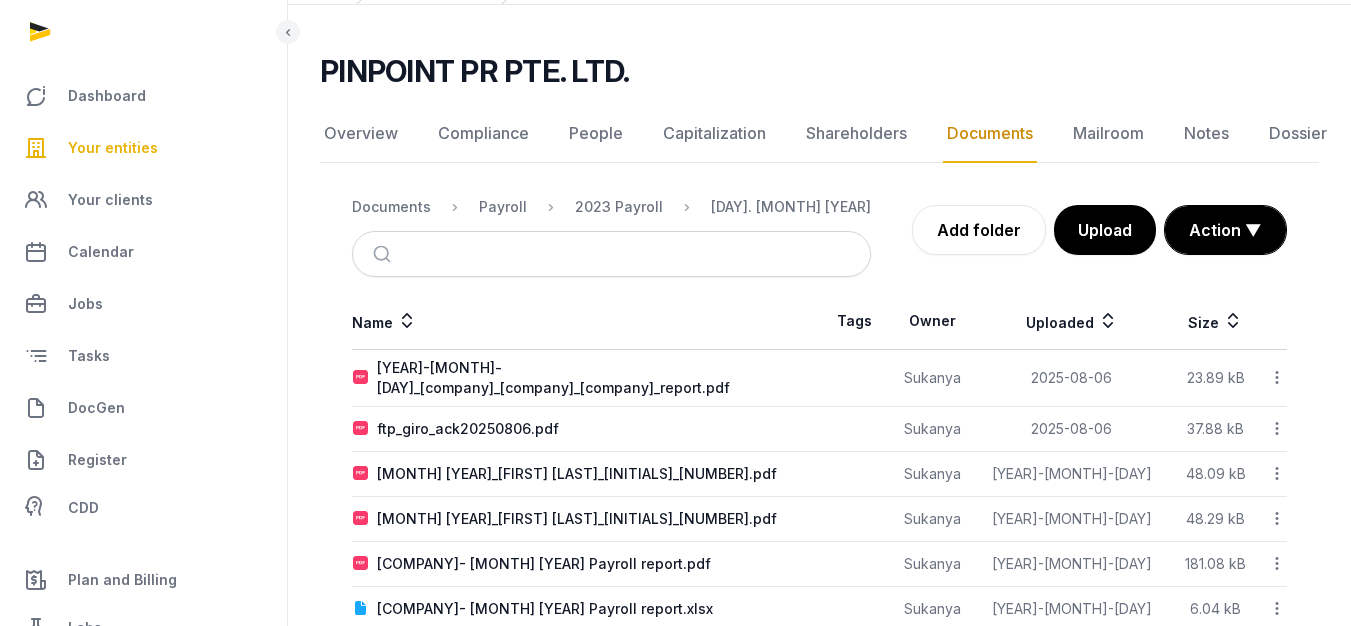 click on "Your entities" at bounding box center (143, 148) 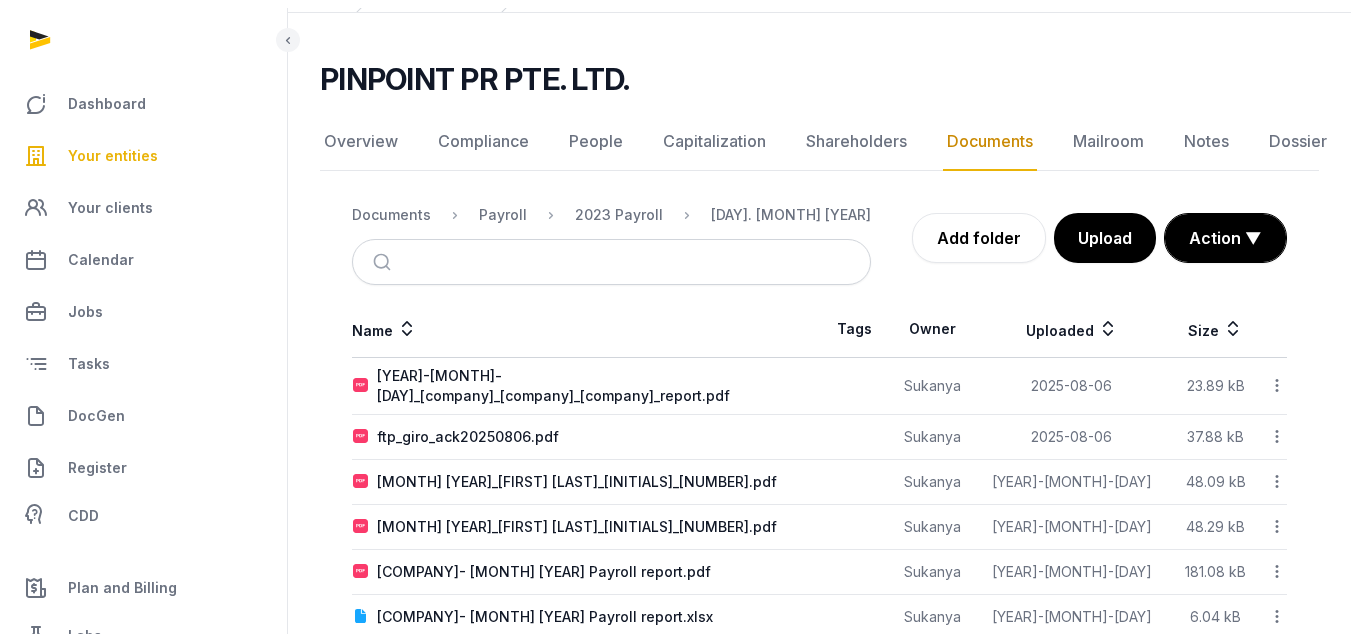 scroll, scrollTop: 0, scrollLeft: 0, axis: both 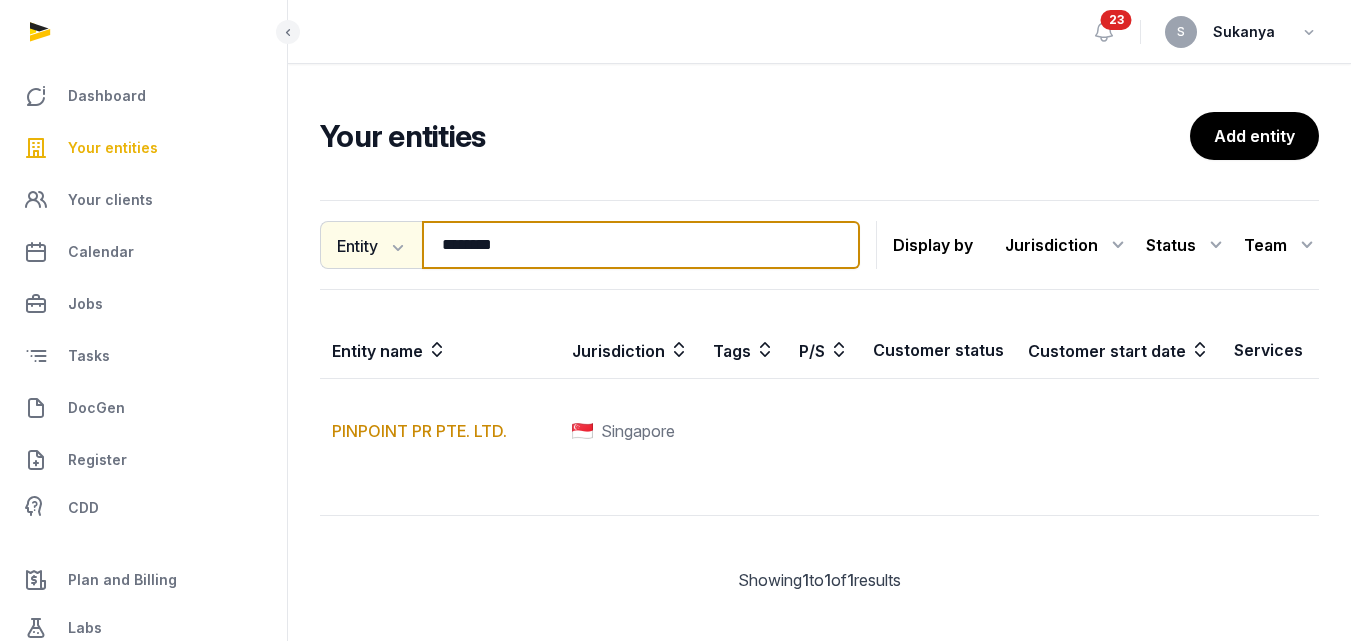 drag, startPoint x: 525, startPoint y: 257, endPoint x: 353, endPoint y: 257, distance: 172 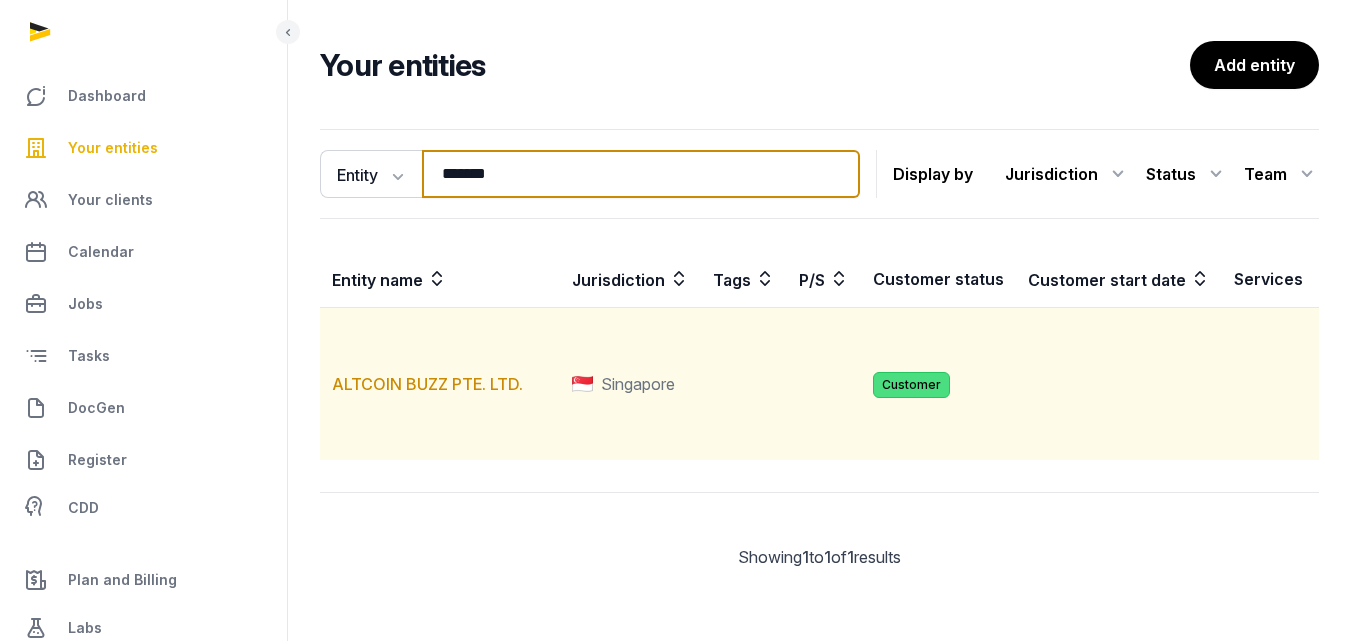 scroll, scrollTop: 100, scrollLeft: 0, axis: vertical 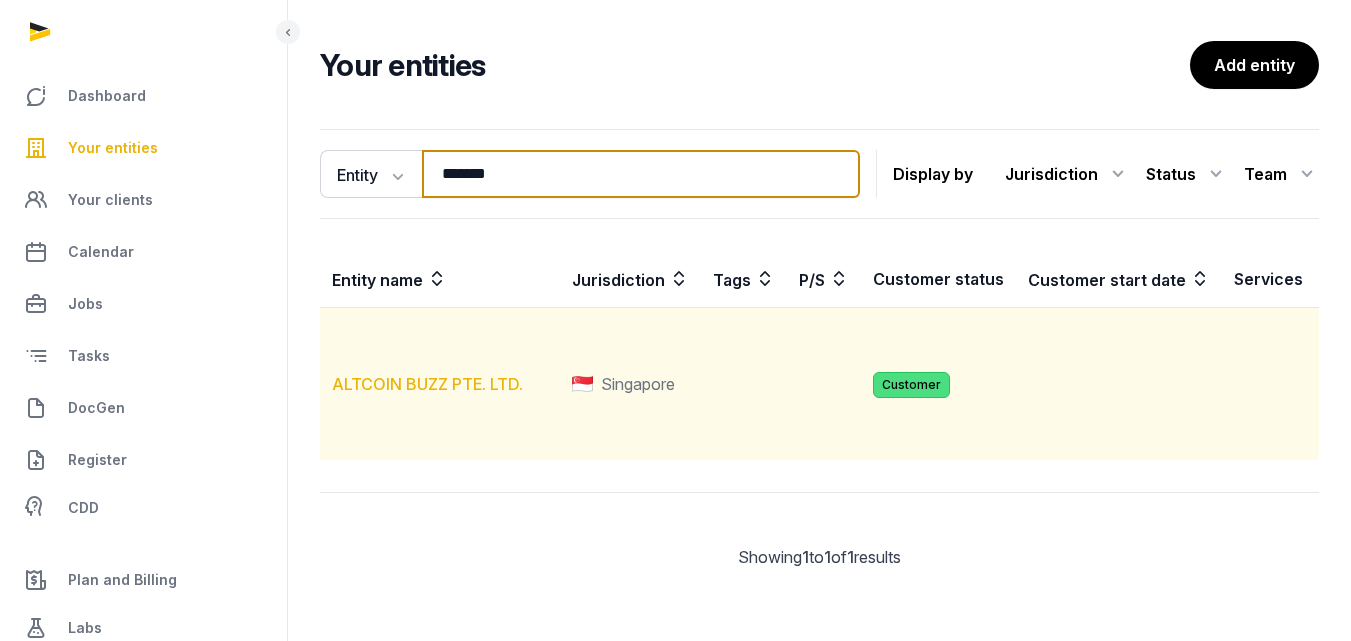 type on "*******" 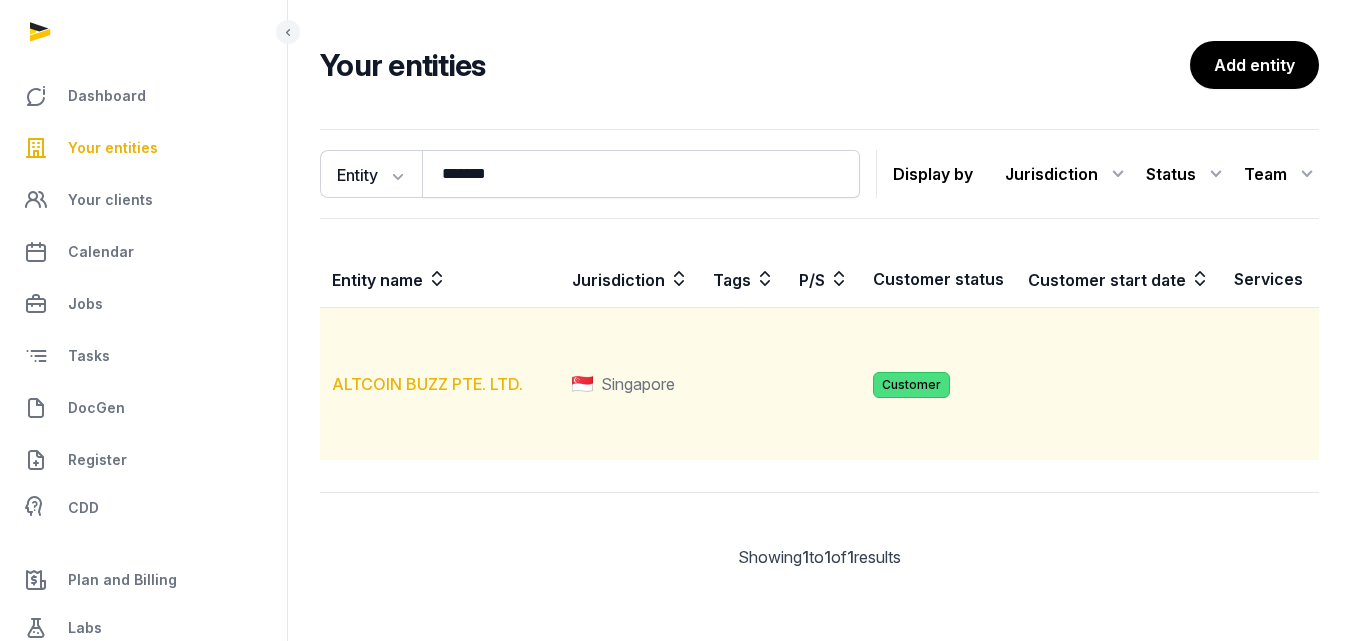 click on "ALTCOIN BUZZ PTE. LTD." at bounding box center (427, 384) 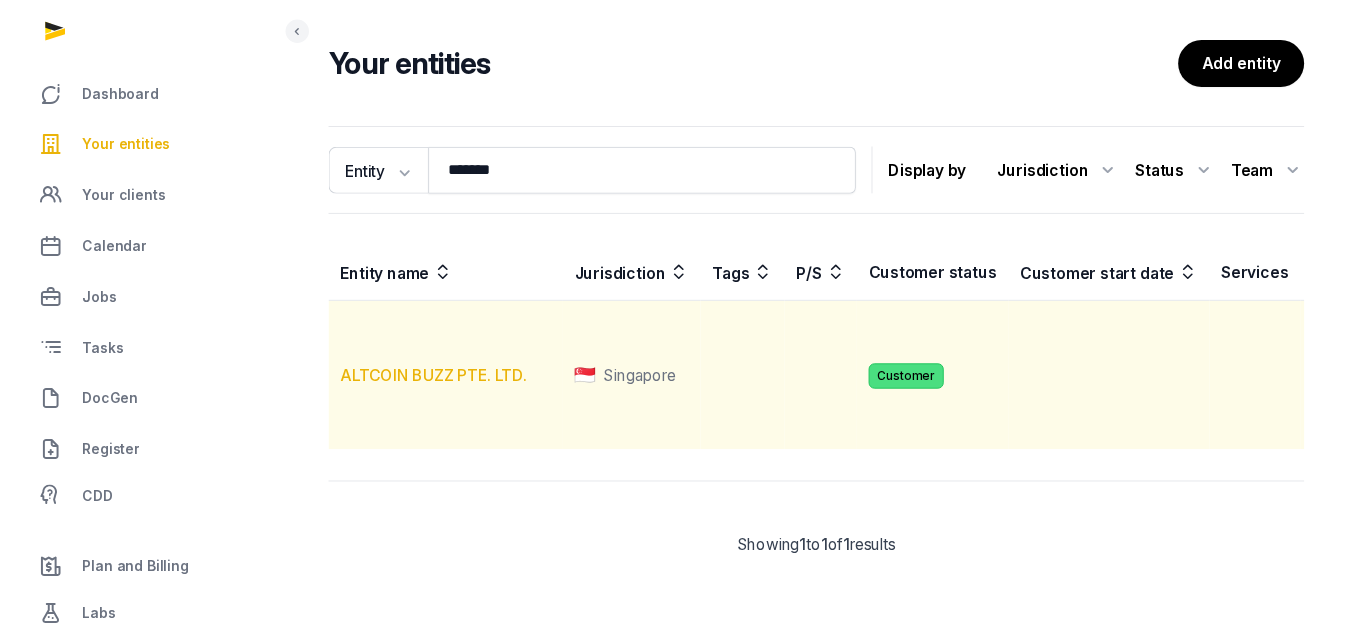 scroll, scrollTop: 0, scrollLeft: 0, axis: both 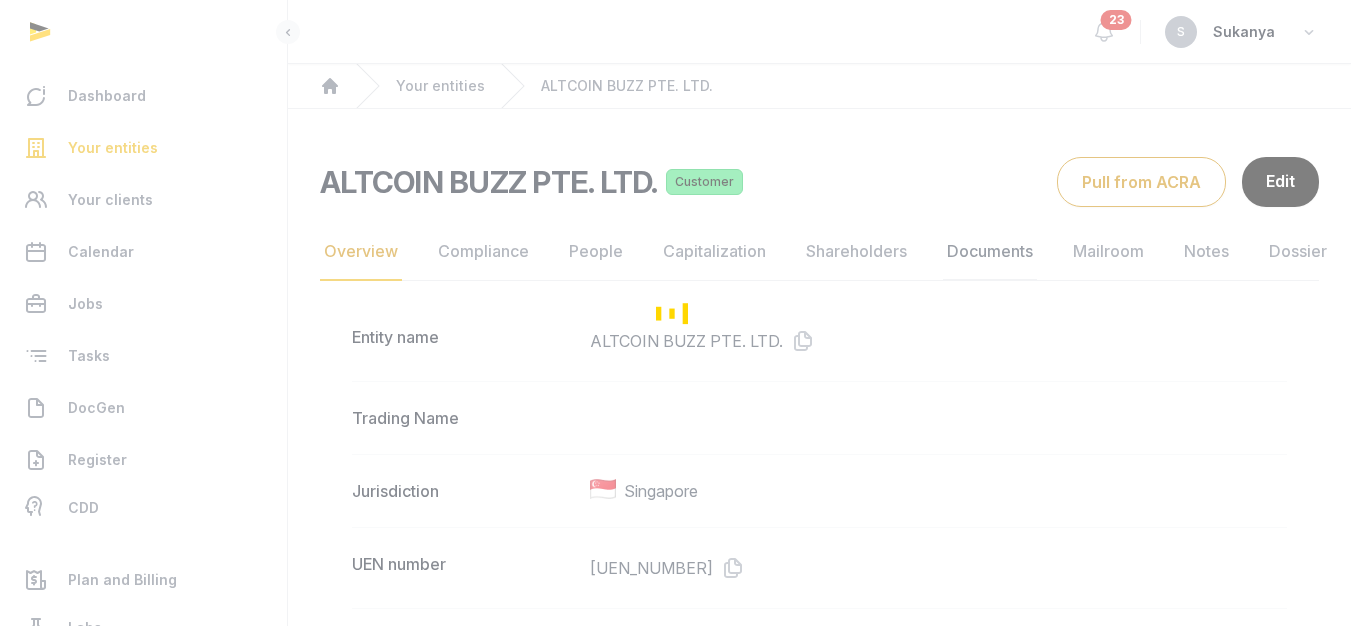 click on "Overview  Compliance  People  Capitalization  Shareholders  Documents  Mailroom  Notes  Dossier  Jobs  Entity name [COMPANY]  Trading Name   Jurisdiction Singapore UEN number [UEN_NUMBER]  Type Exempt Private Company Limited by Shares  Company stage Parent/Subsidiary Industry Description YOUTUBE CHANNEL  Website Email address Office phone number Primary countries of operation Activities [ACTIVITY_CODE]-[ACTIVITY_DESCRIPTION] Registered address [NUMBER] [STREET], [POSTAL_CODE] , [CITY], [POSTAL_CODE], [COUNTRY]  Mailing address [NUMBER] [STREET], [CITY], [POSTAL_CODE], [COUNTRY]  Incorporation date [MONTH] [DAY], [YEAR]  Tags Entity status Active  Registered Agent (Managed by Stellar) Questionnaire Update Created date [MONTH] [DAY], [YEAR] Customer status Customer Customer start date Freemium No Channel Partner No Service Partner No Risk rating" at bounding box center (819, 1335) 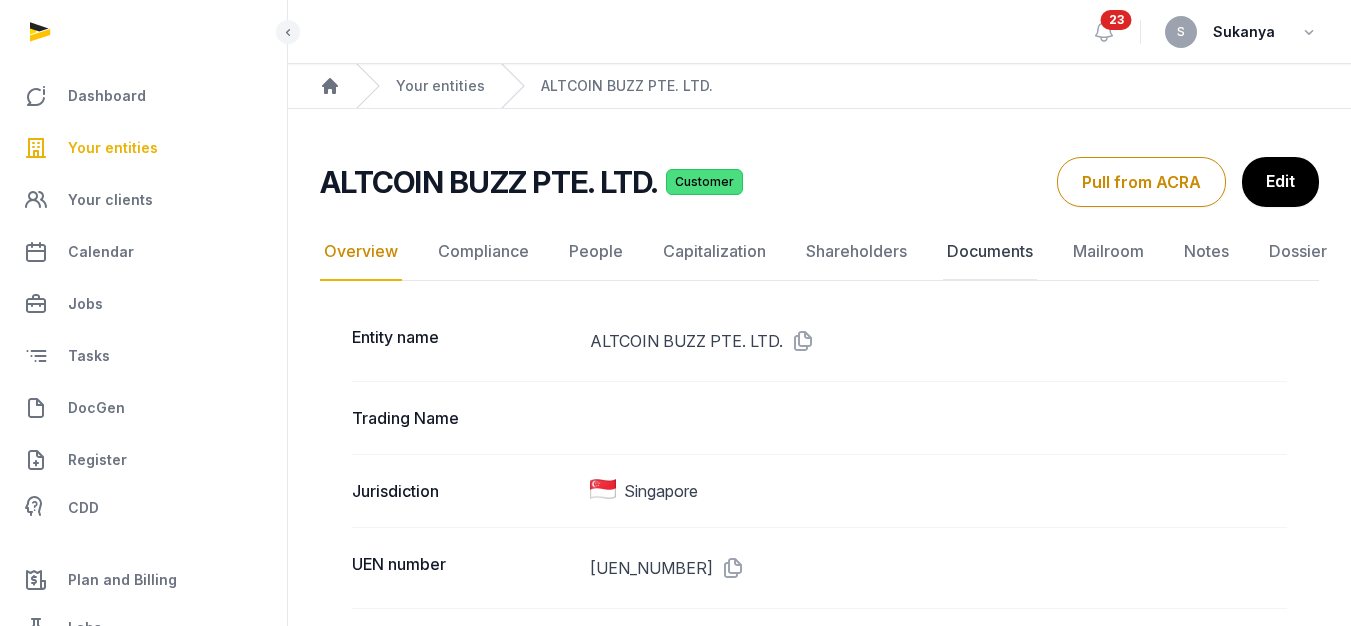 click on "Documents" 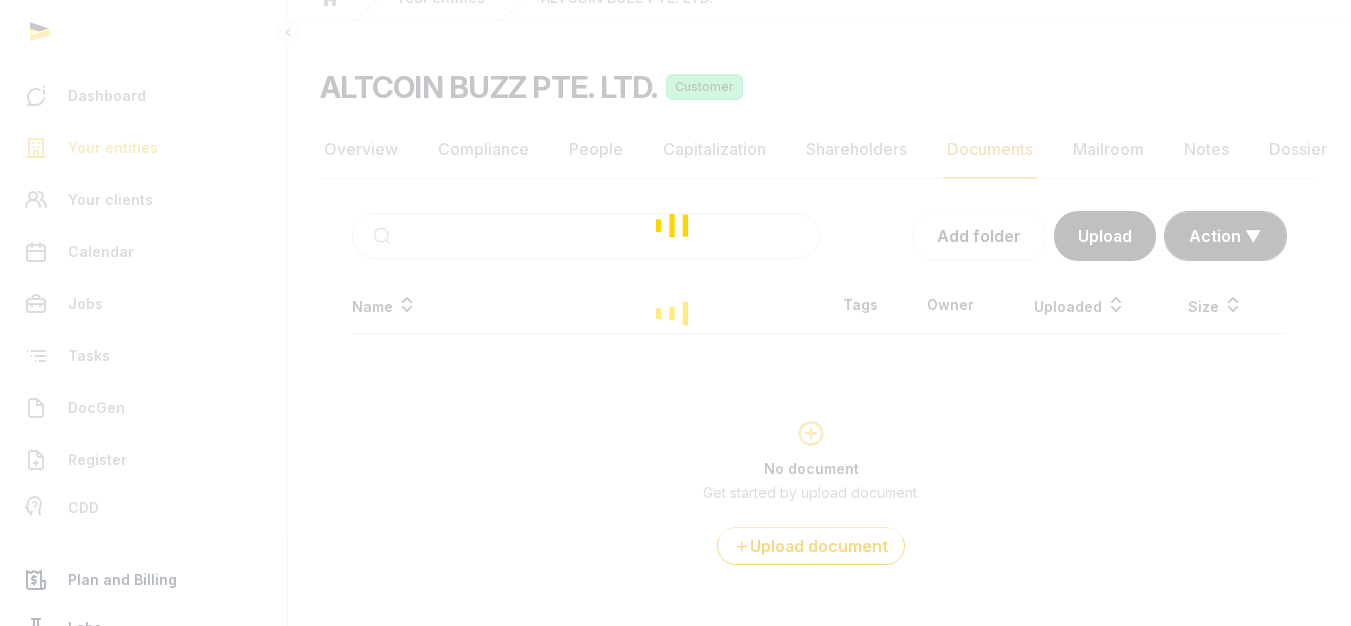 scroll, scrollTop: 100, scrollLeft: 0, axis: vertical 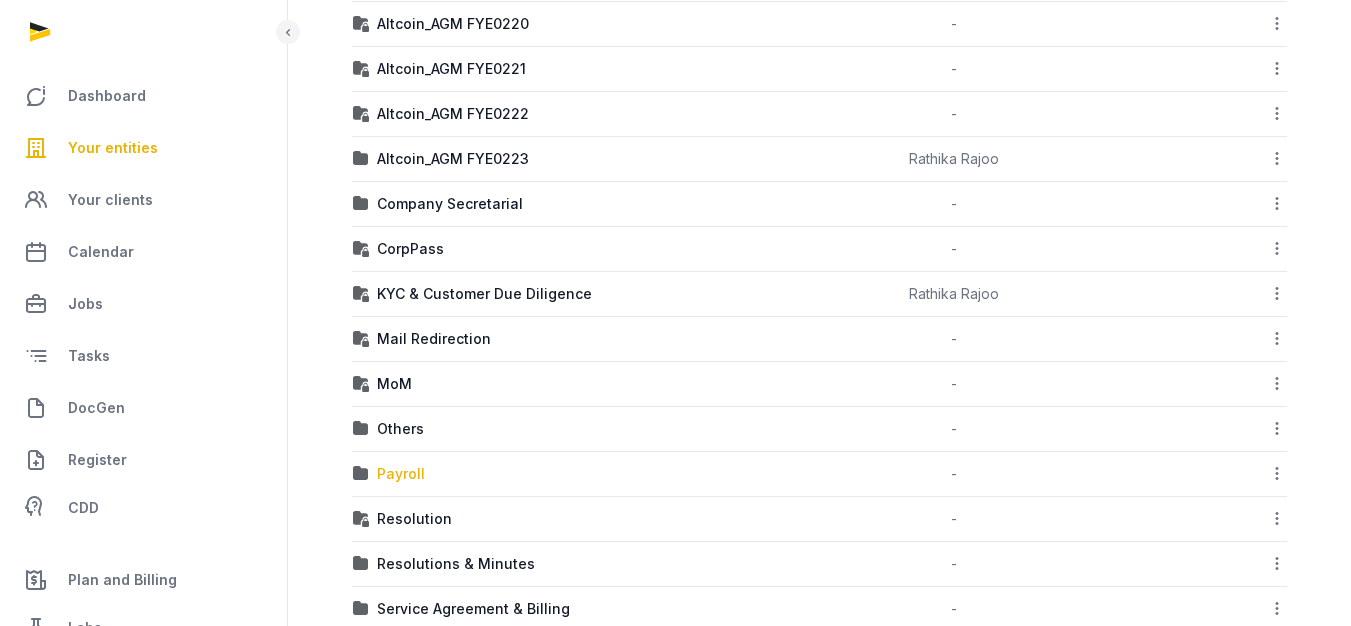 click on "Payroll" at bounding box center [401, 474] 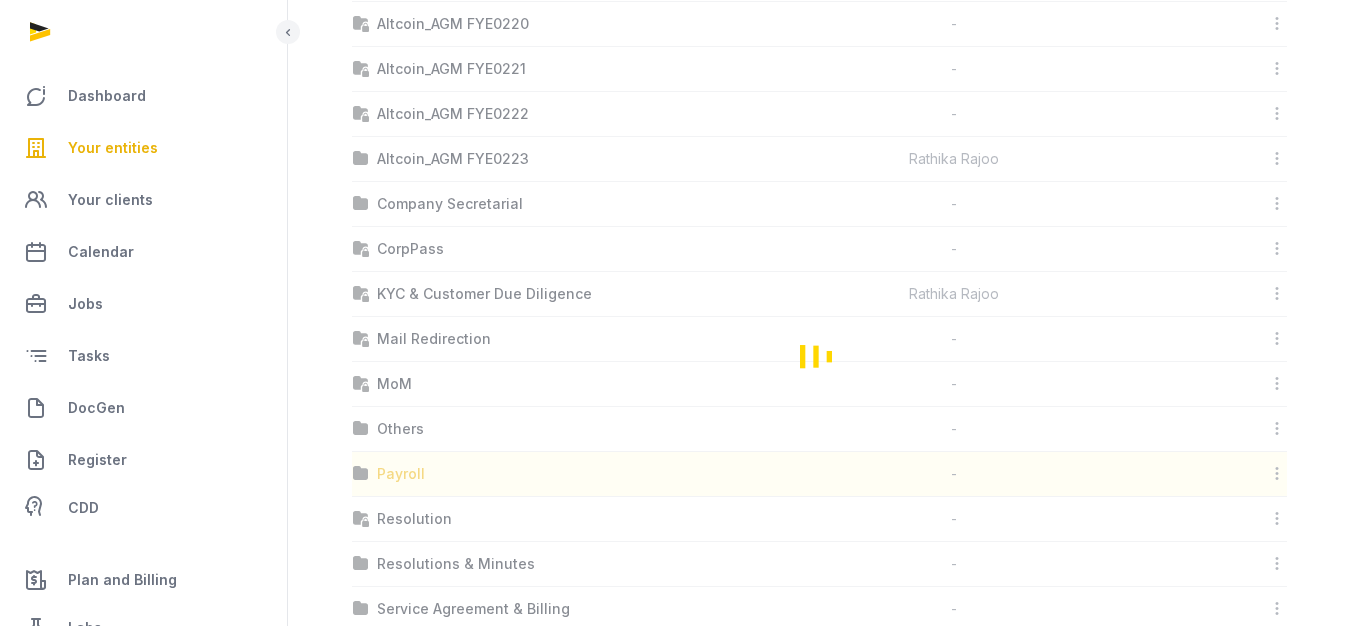 scroll, scrollTop: 15, scrollLeft: 0, axis: vertical 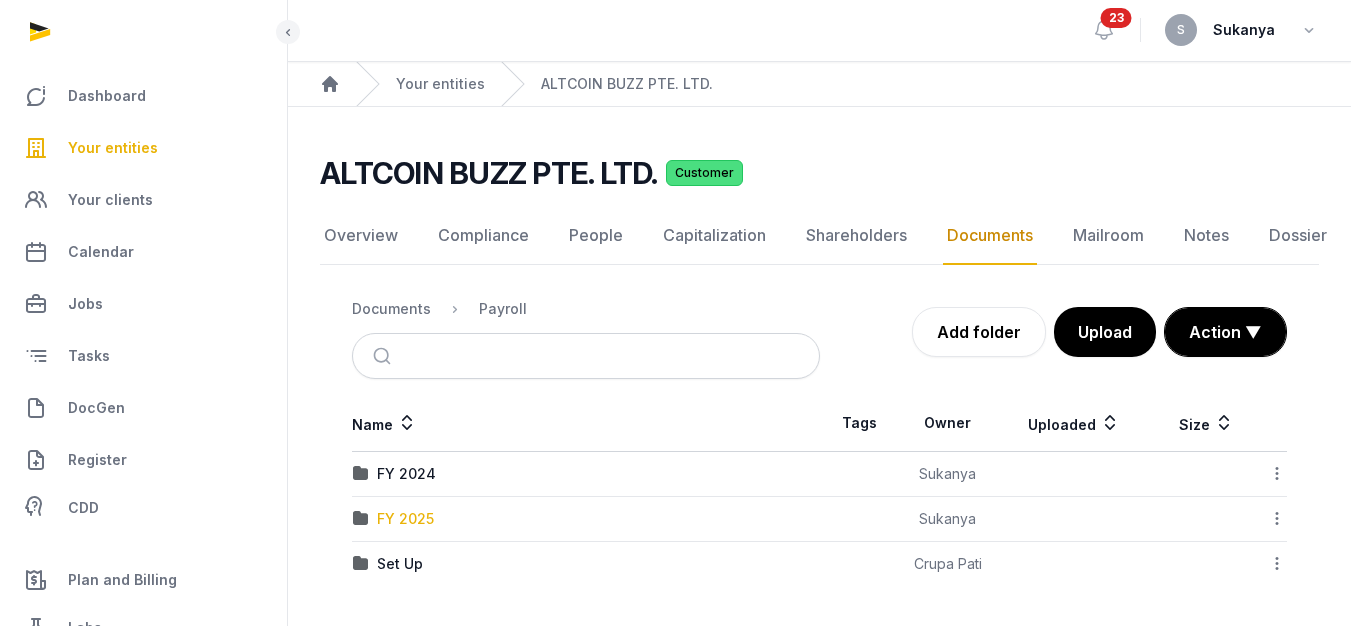 click on "FY 2025" at bounding box center (405, 519) 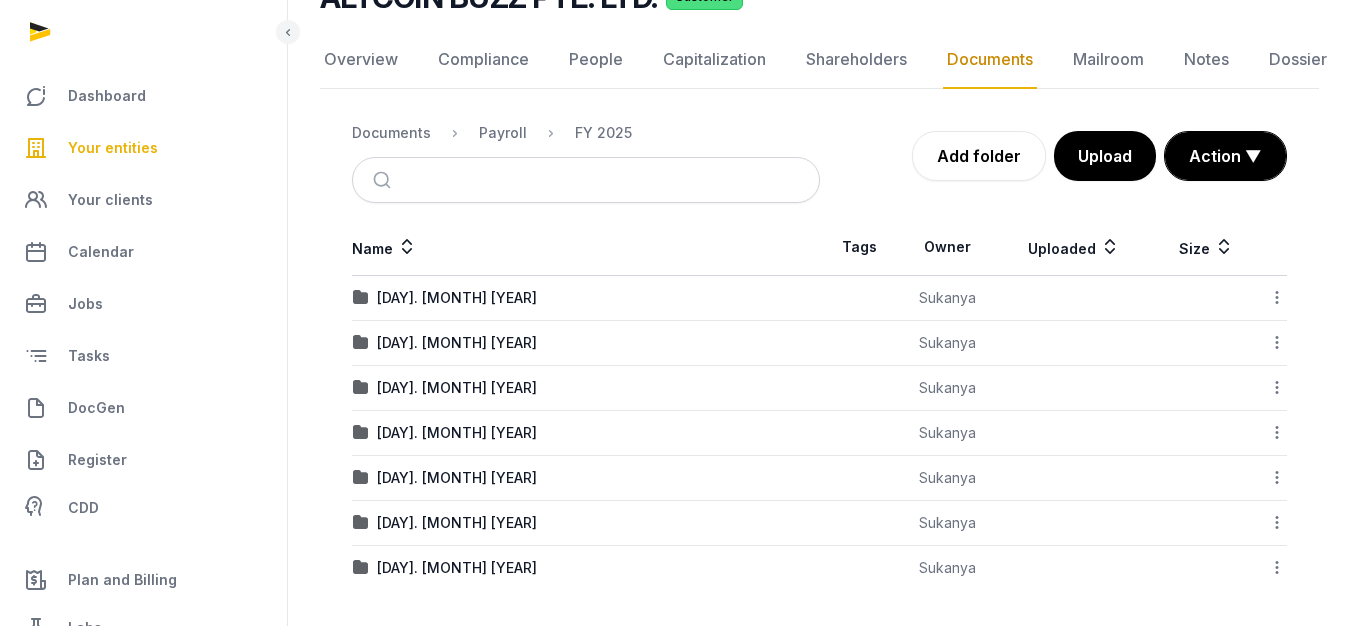 scroll, scrollTop: 182, scrollLeft: 0, axis: vertical 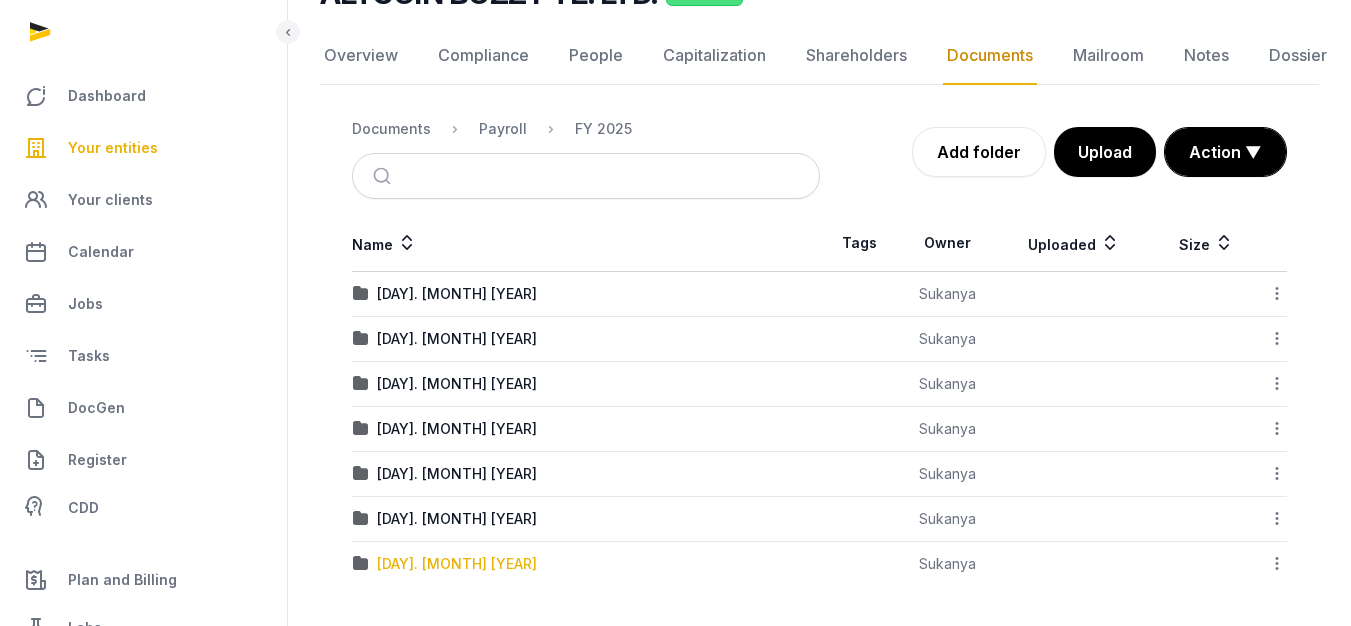 click on "[DAY]. [MONTH] [YEAR]" at bounding box center (457, 564) 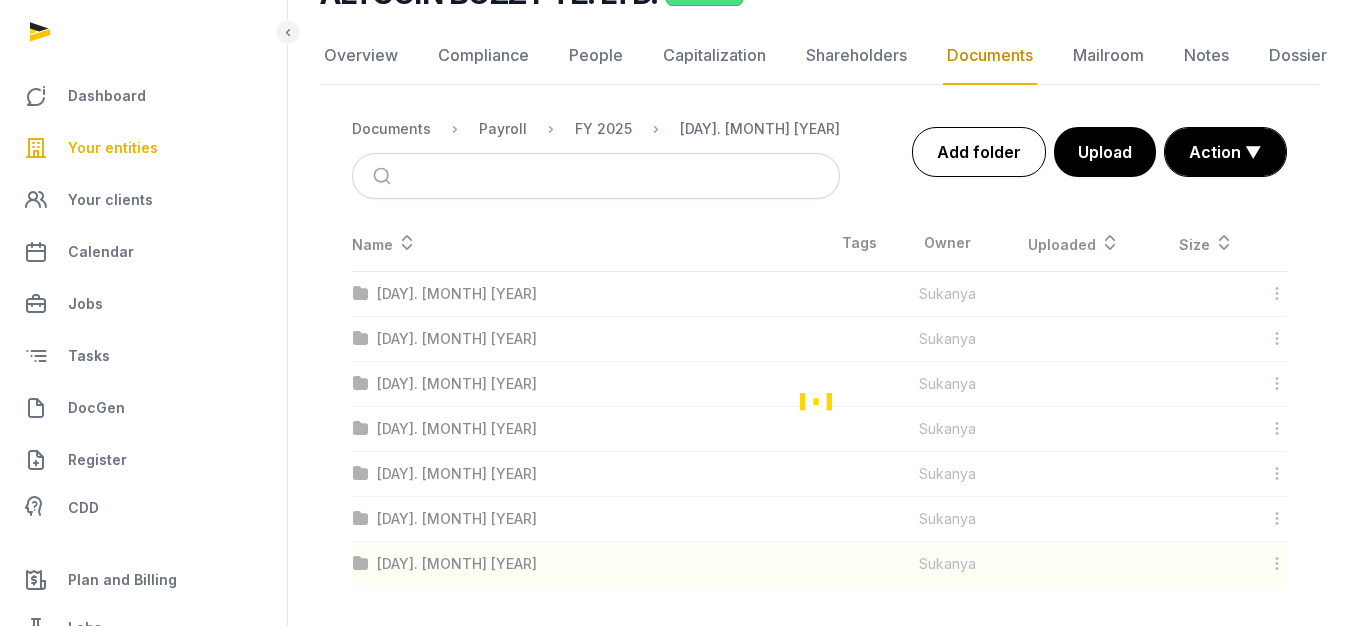 scroll, scrollTop: 47, scrollLeft: 0, axis: vertical 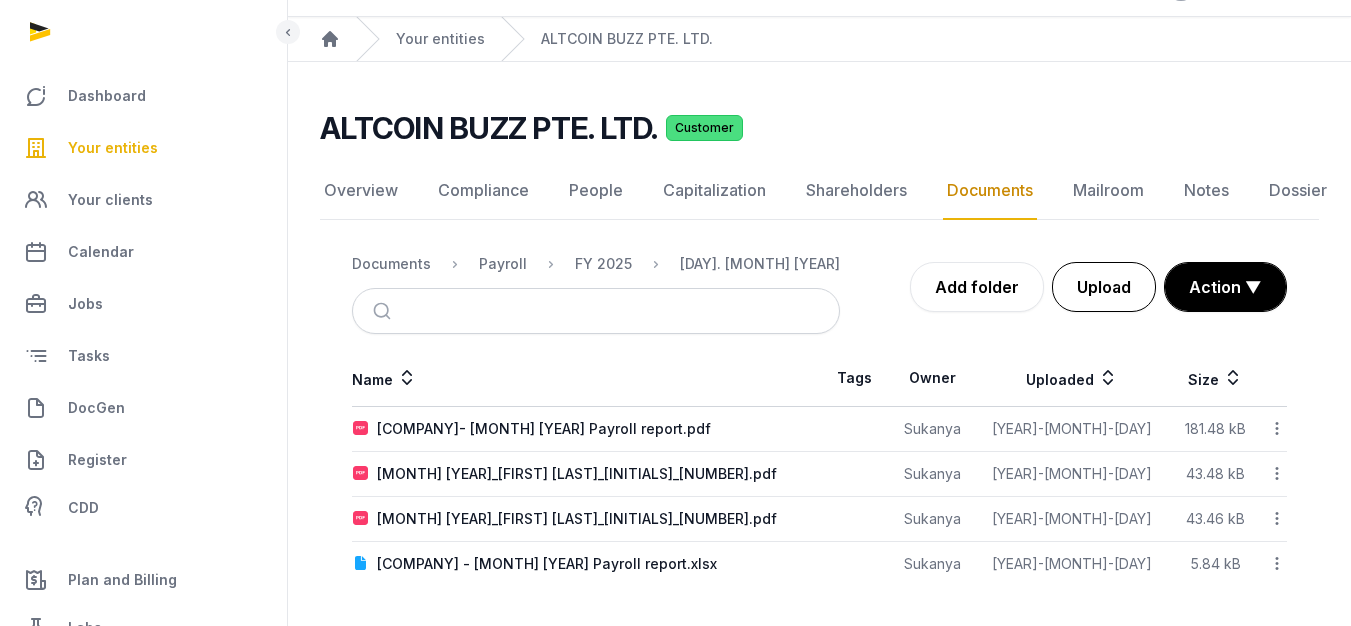 click on "Upload" at bounding box center [1104, 287] 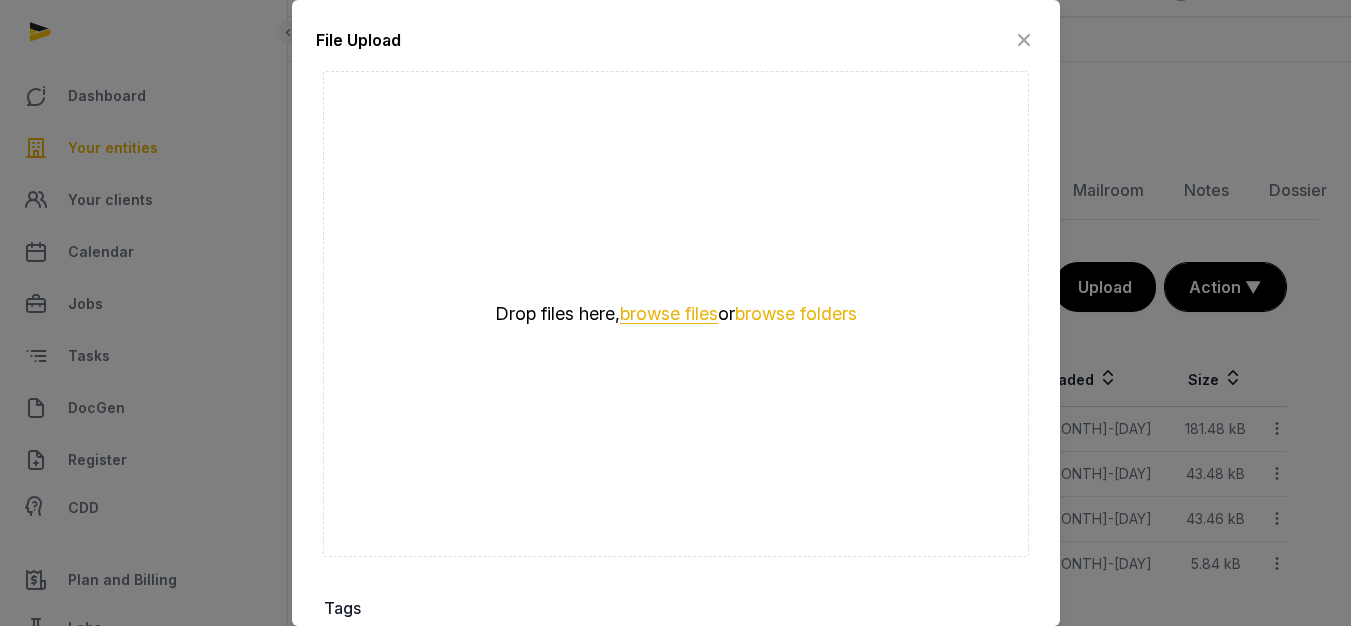 click on "browse files" at bounding box center [669, 314] 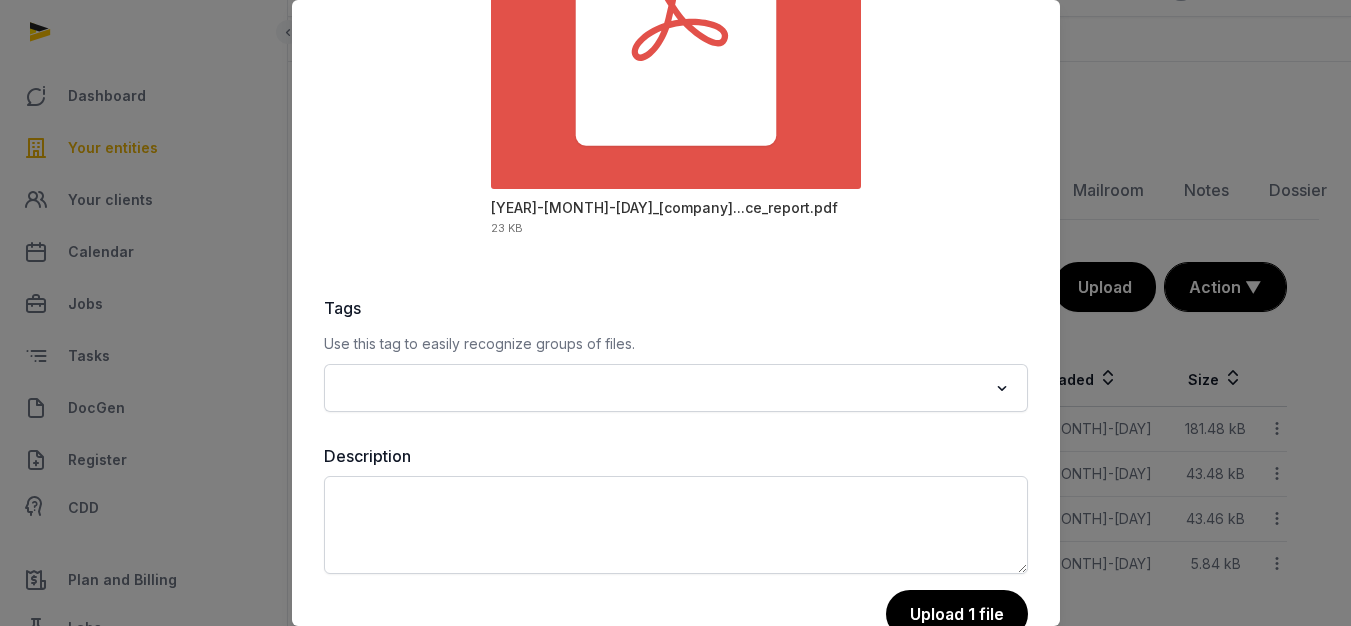 scroll, scrollTop: 337, scrollLeft: 0, axis: vertical 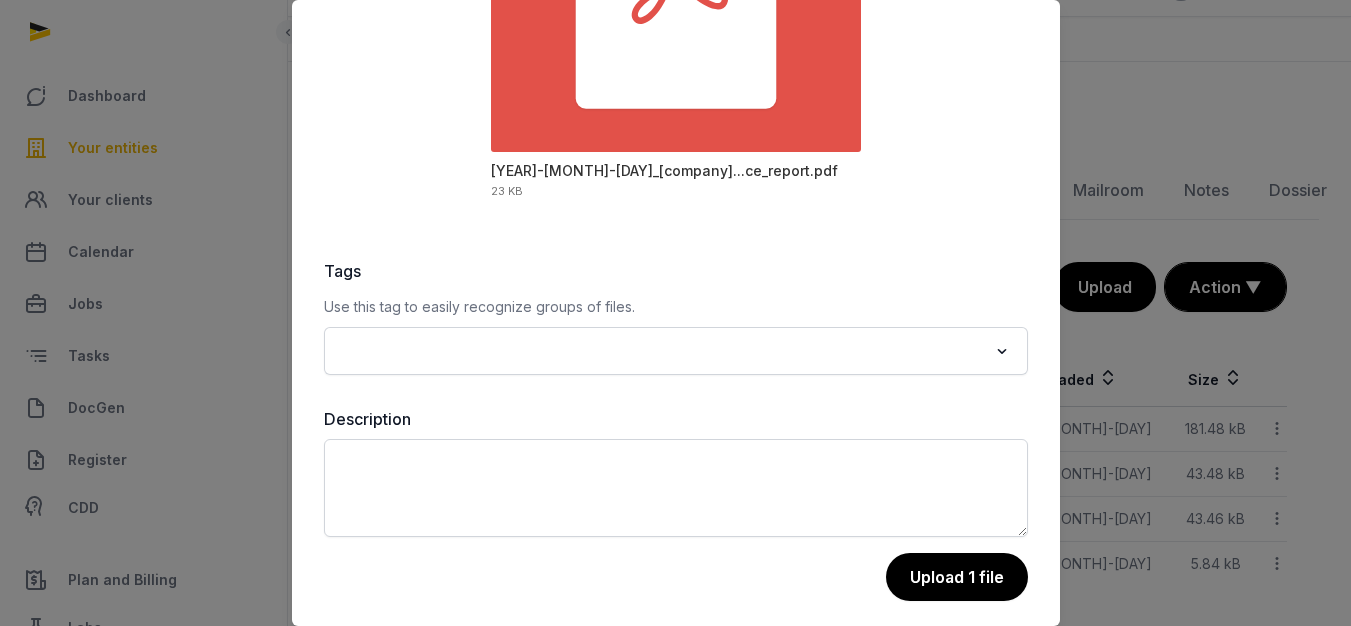 click on "Upload 1 file" at bounding box center (957, 577) 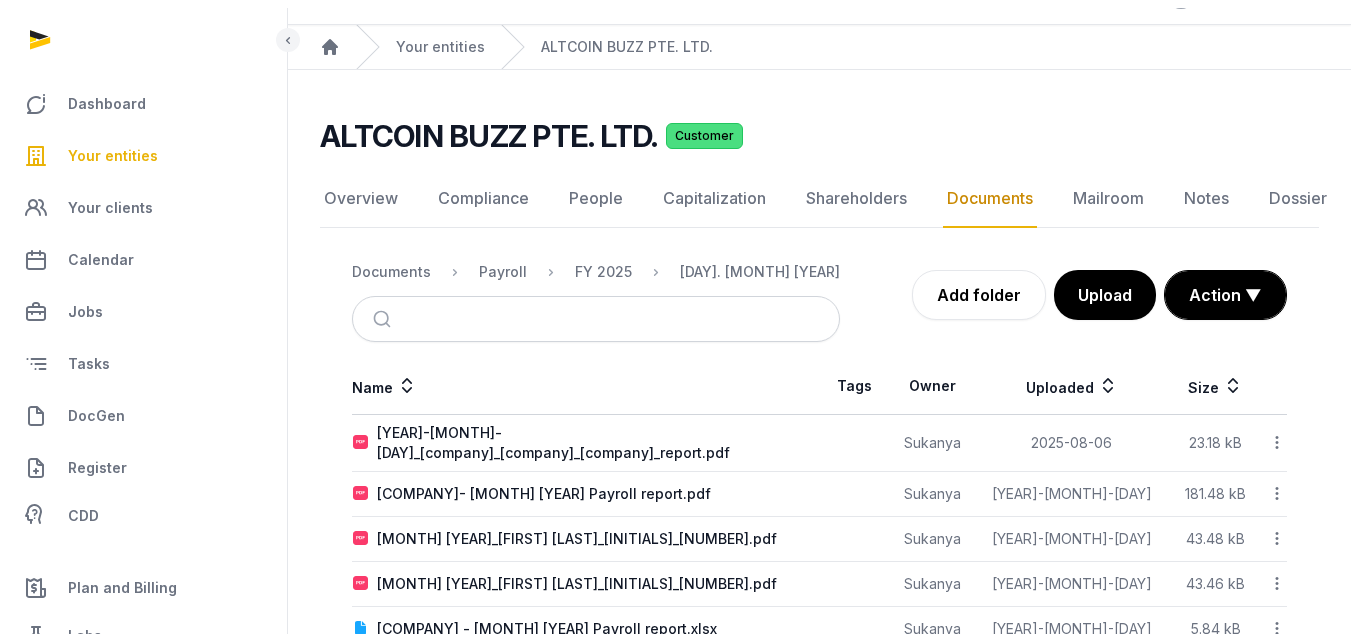 scroll, scrollTop: 0, scrollLeft: 0, axis: both 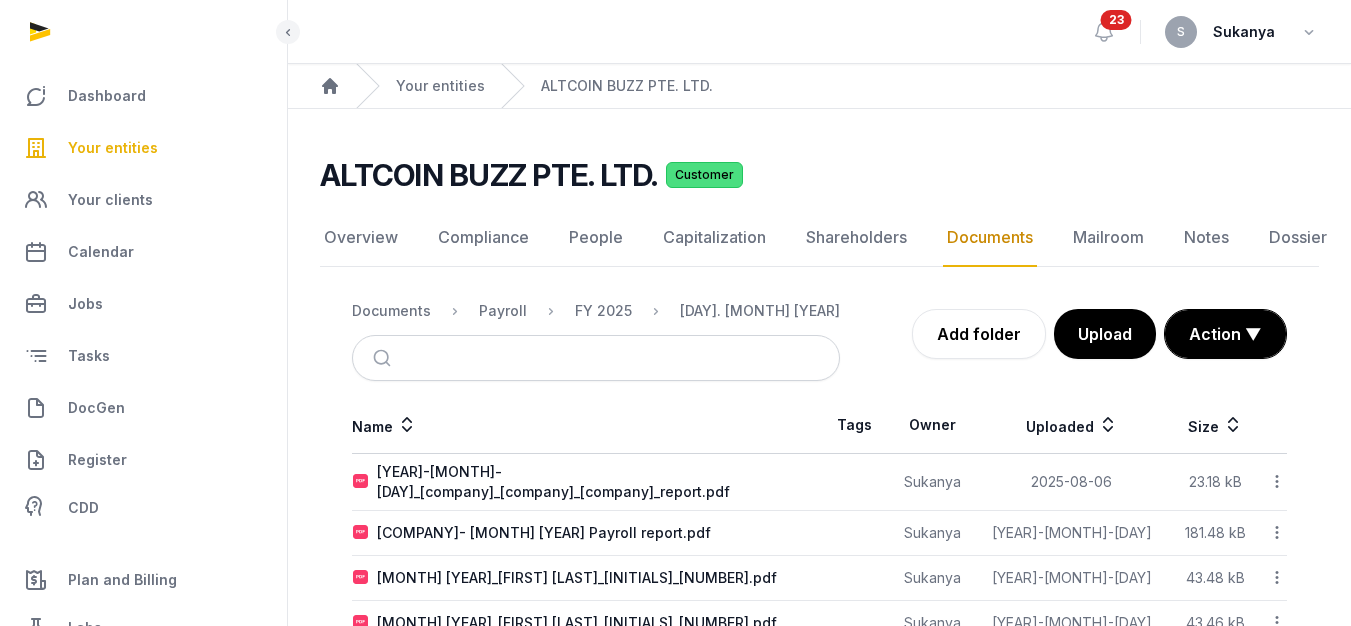 click on "Your entities" at bounding box center (143, 148) 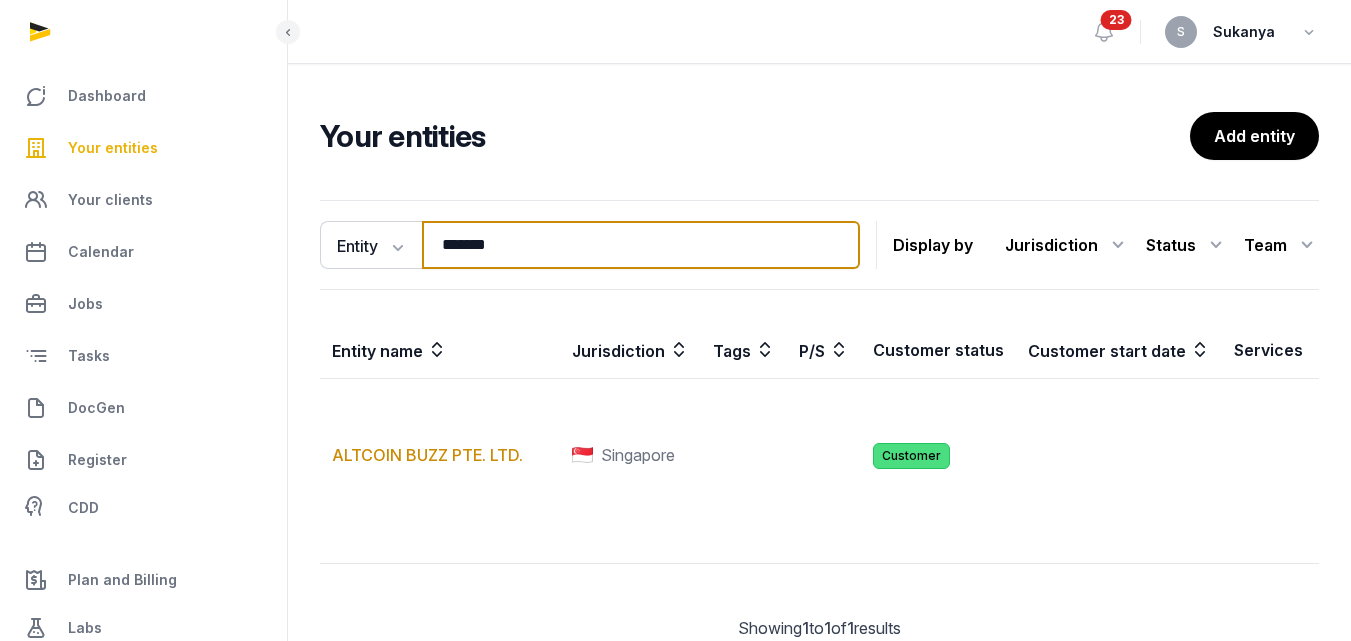 click on "*******" at bounding box center (641, 245) 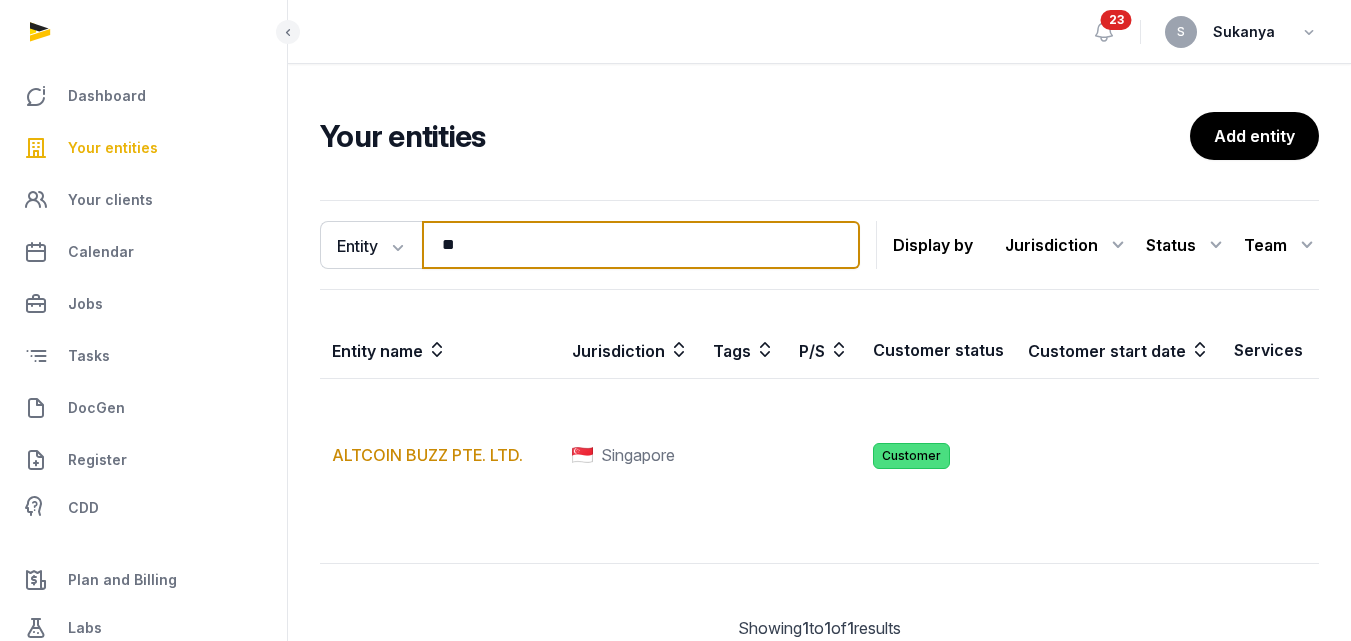 type on "*" 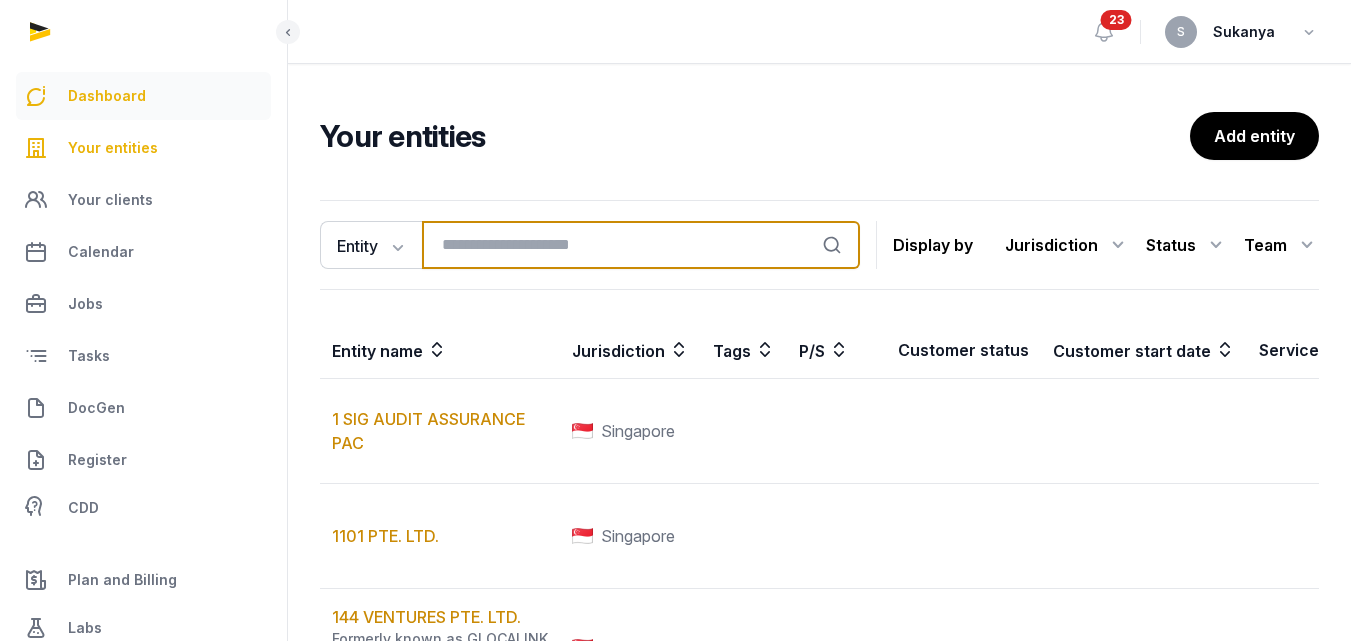 type 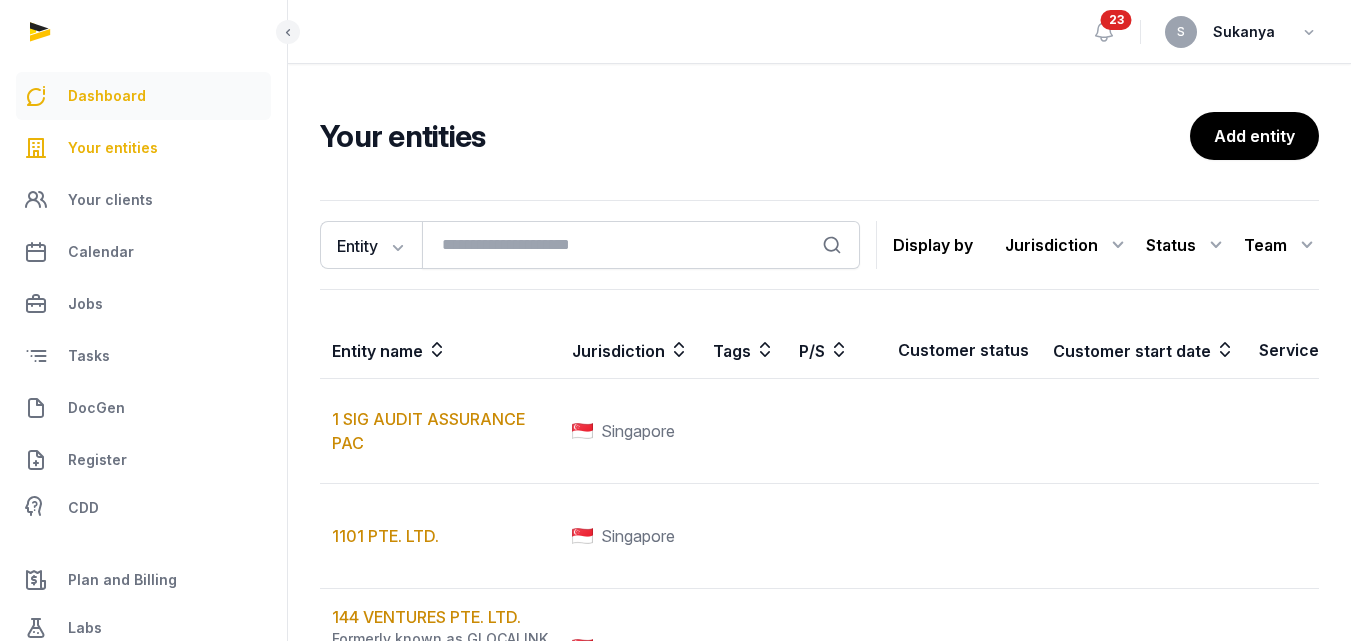 click on "Dashboard" at bounding box center (143, 96) 